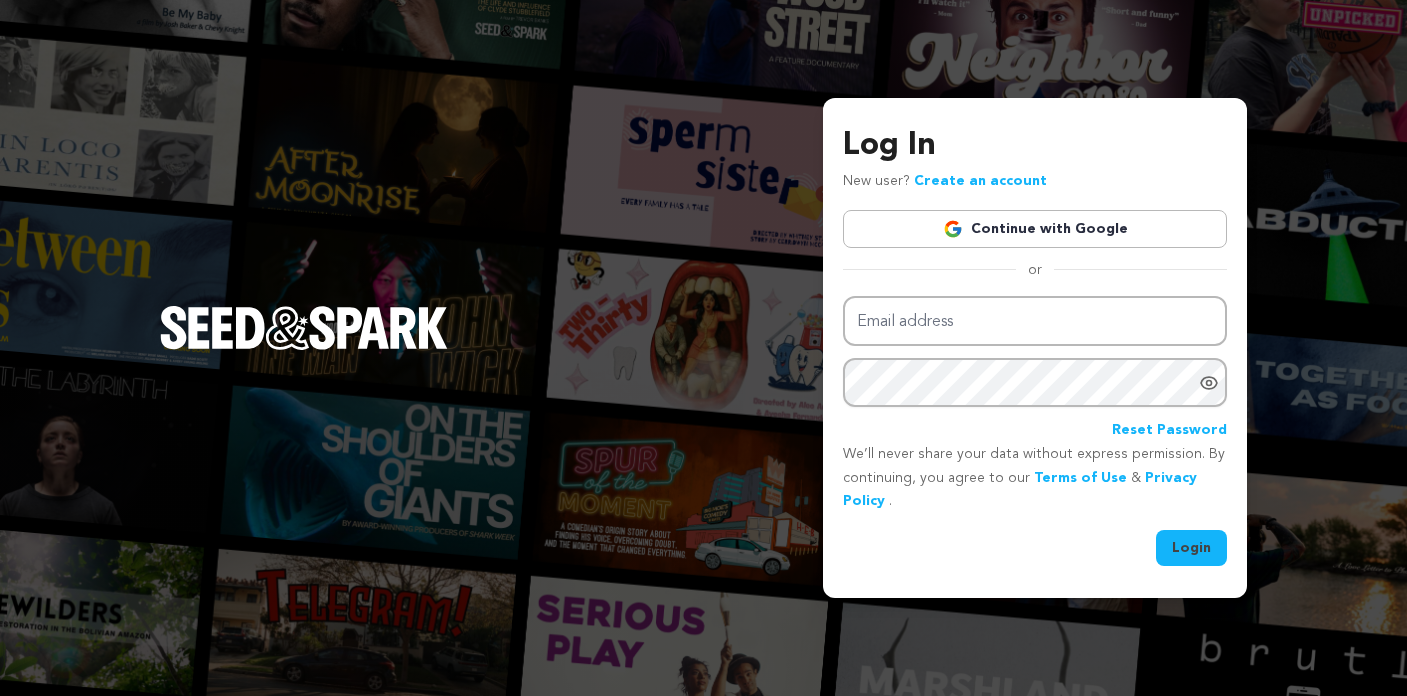 scroll, scrollTop: 0, scrollLeft: 0, axis: both 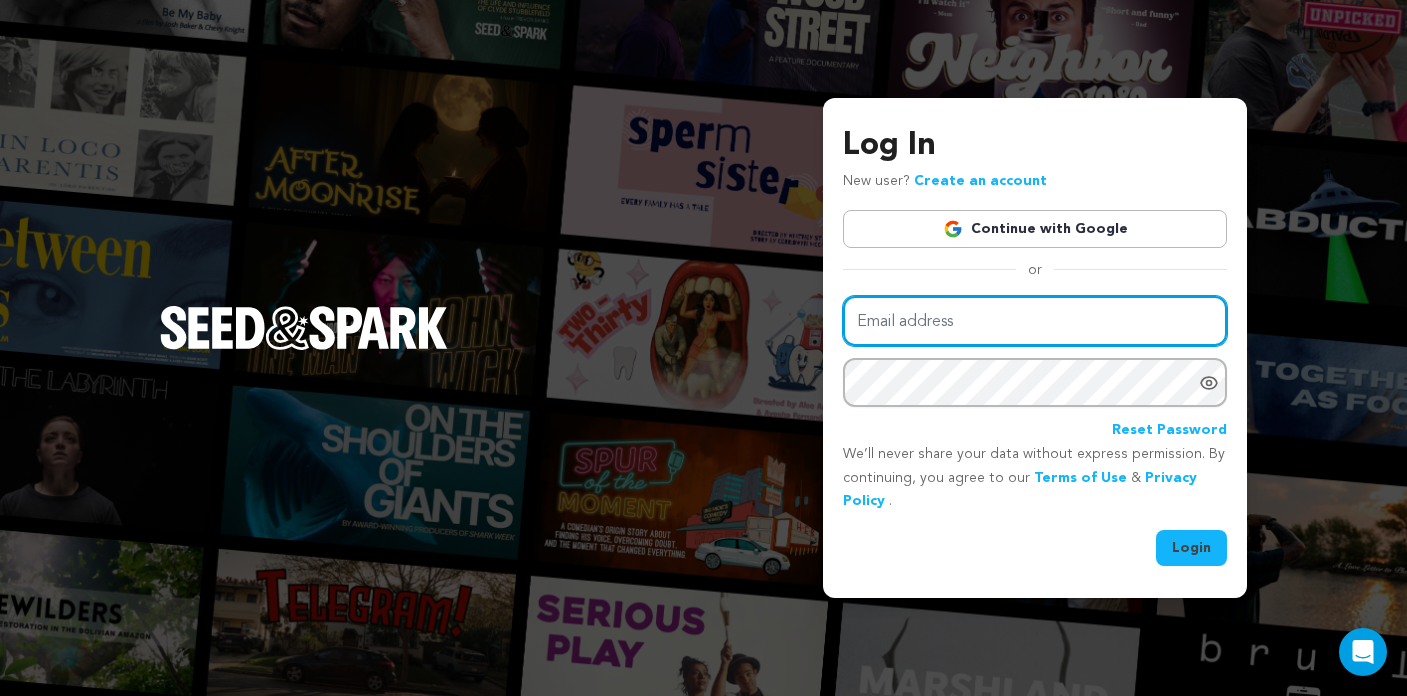 type on "oliviahansen7@gmail.com" 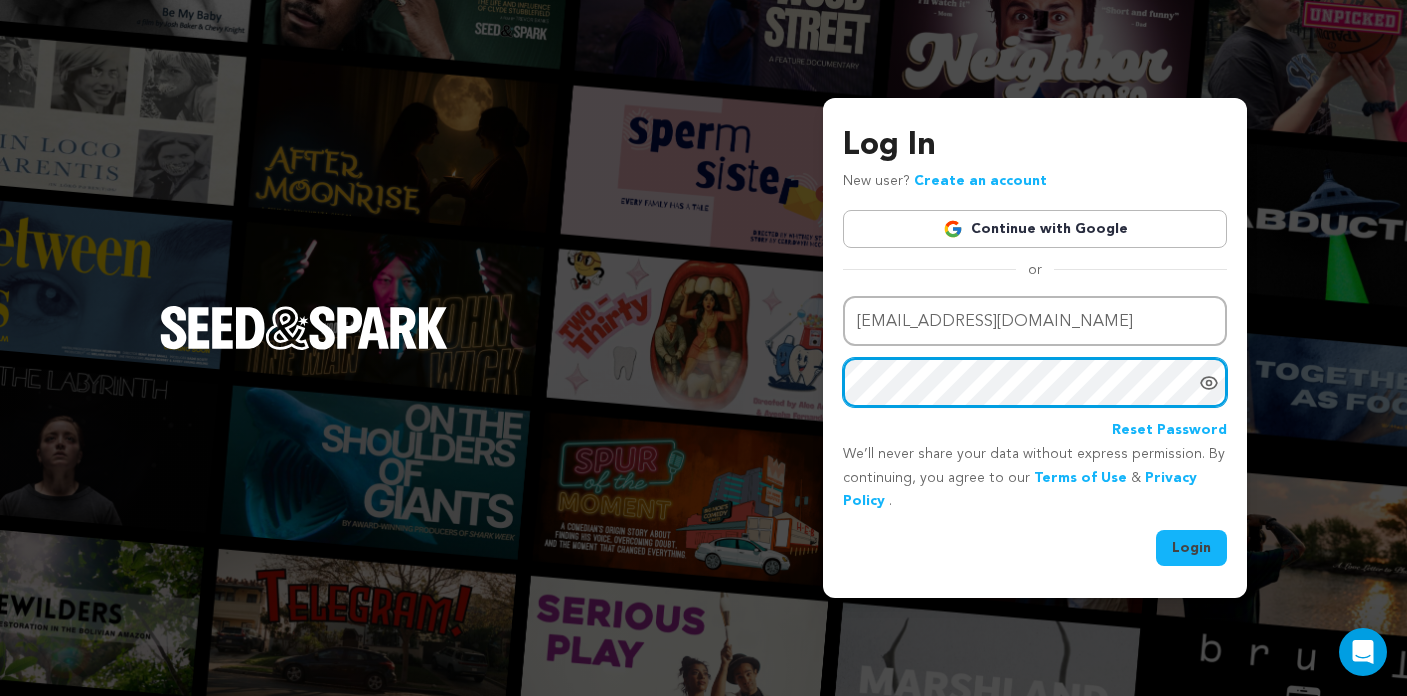 click on "Login" at bounding box center [1191, 548] 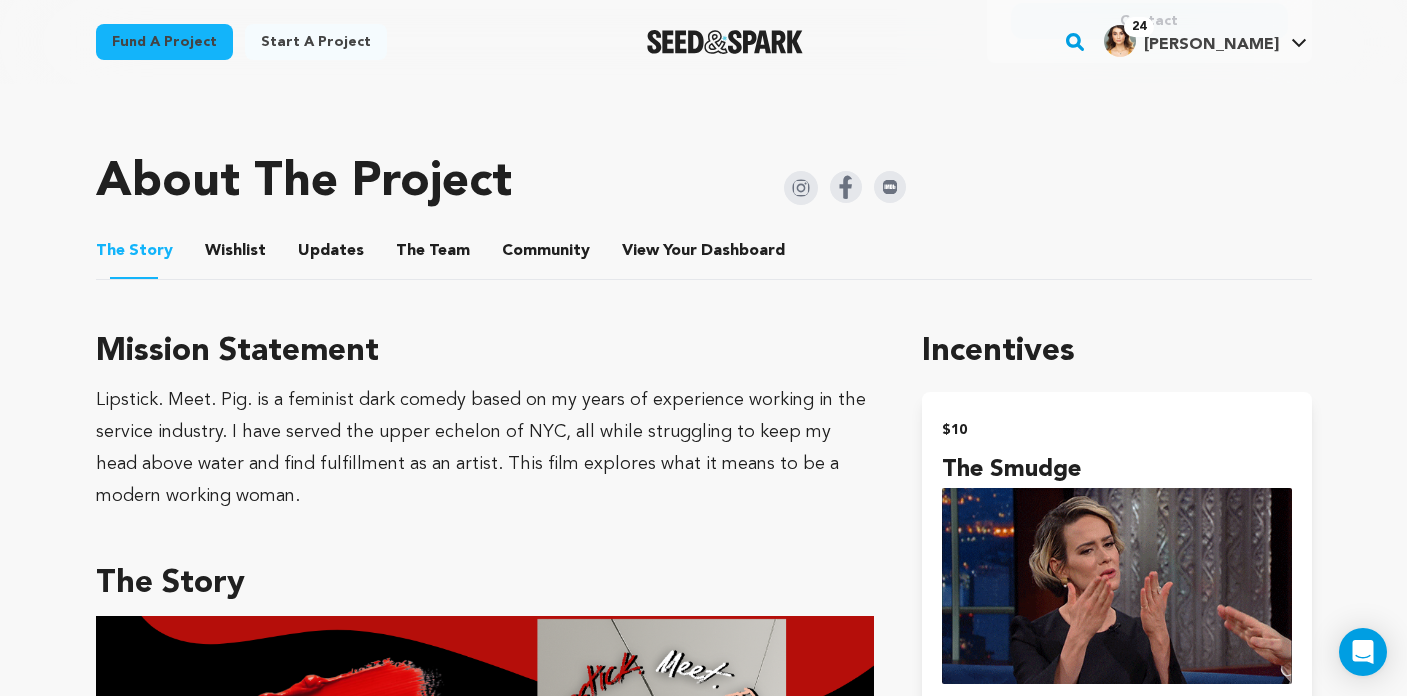 scroll, scrollTop: 1010, scrollLeft: 0, axis: vertical 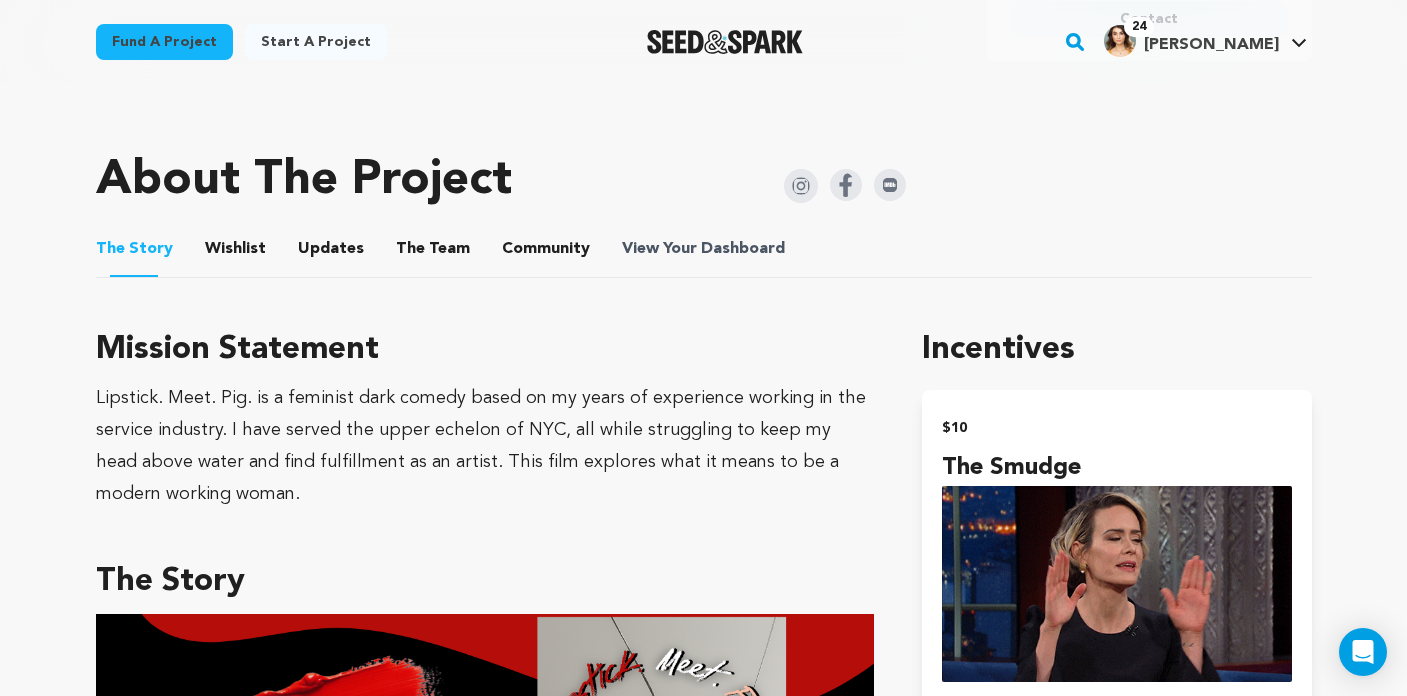 click on "View   Your   Dashboard" at bounding box center (705, 249) 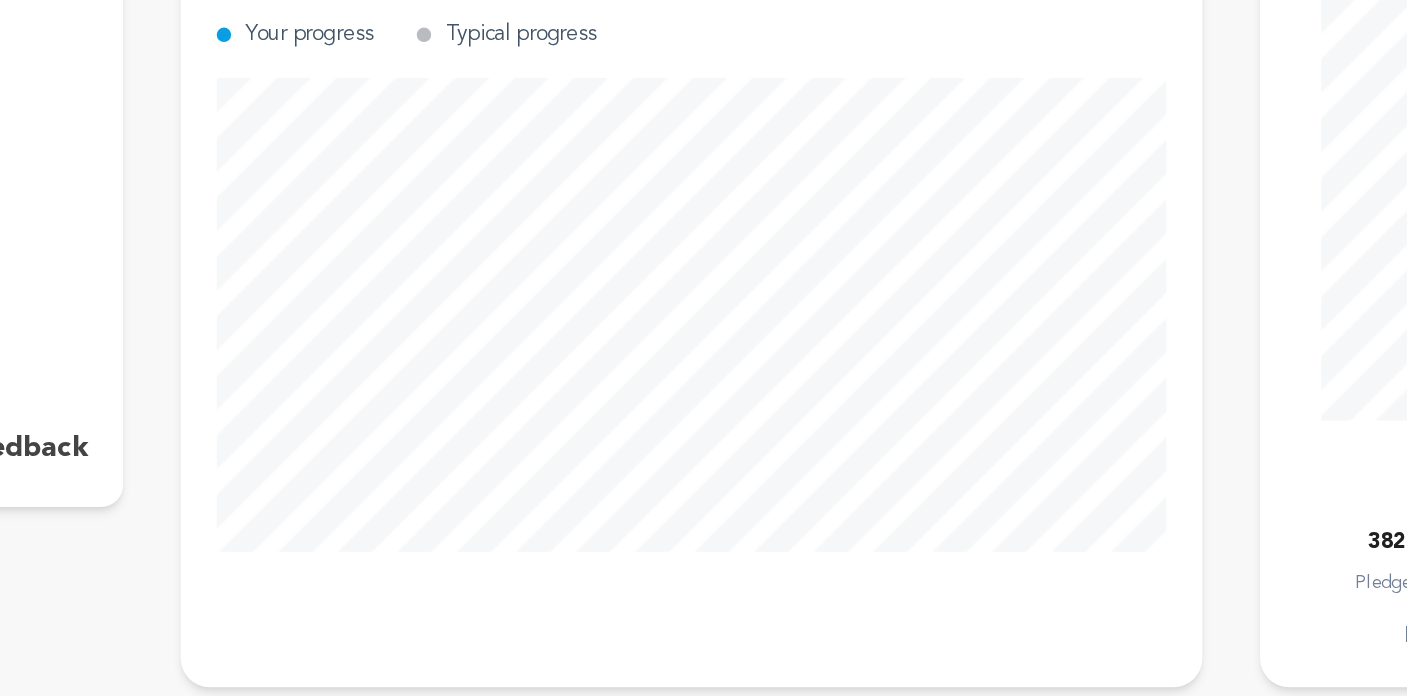 scroll, scrollTop: 56, scrollLeft: 0, axis: vertical 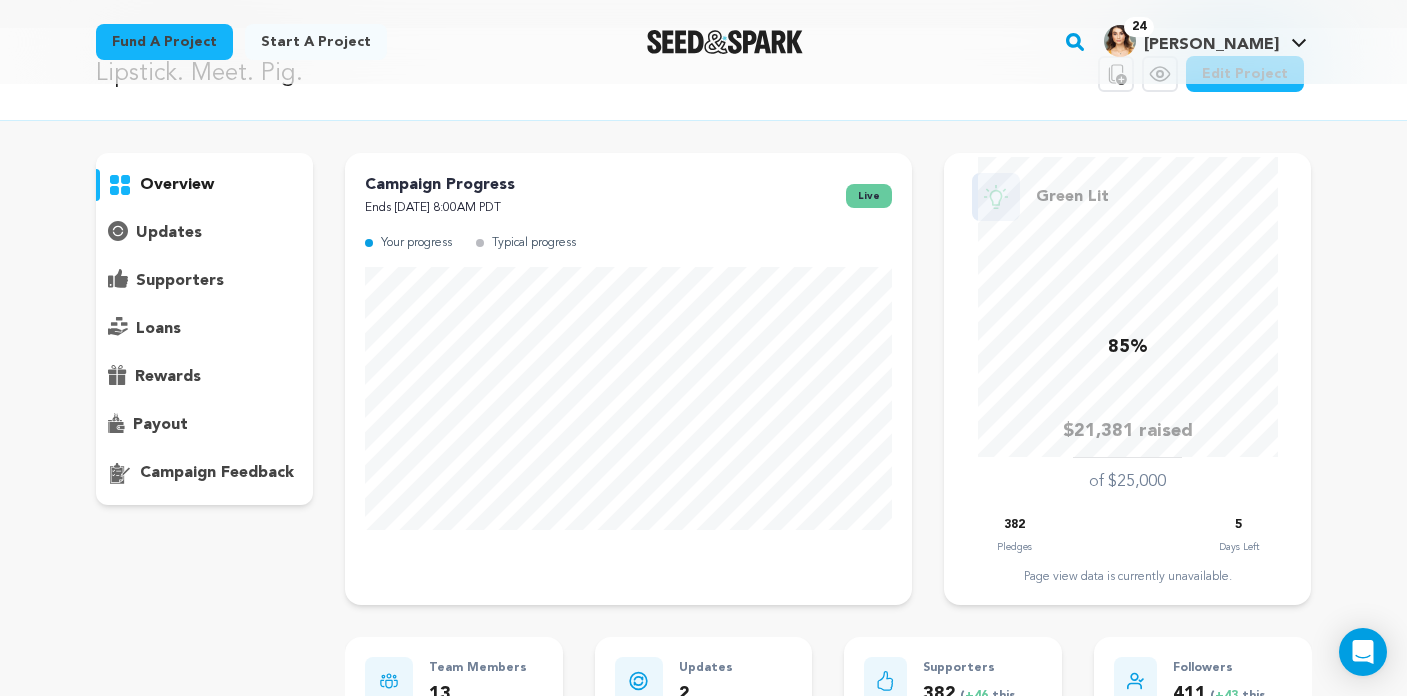 click on "supporters" at bounding box center [180, 281] 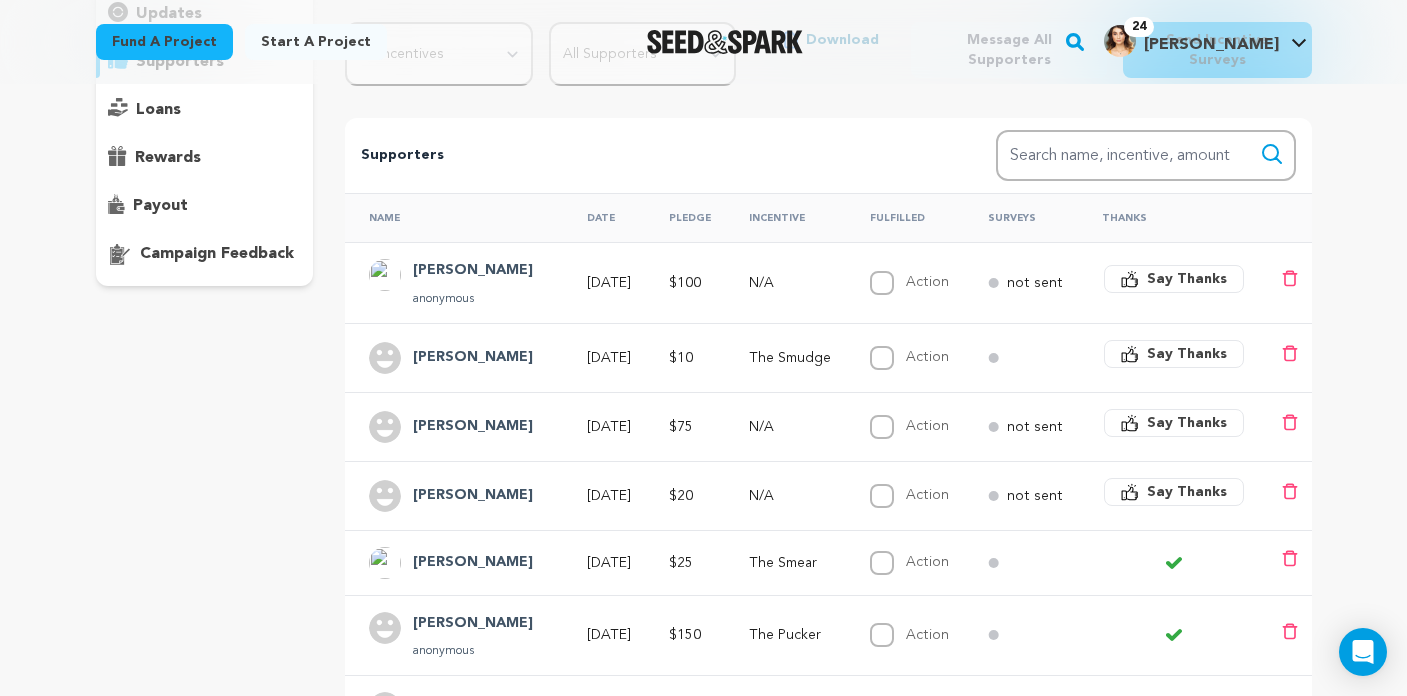 scroll, scrollTop: 291, scrollLeft: 0, axis: vertical 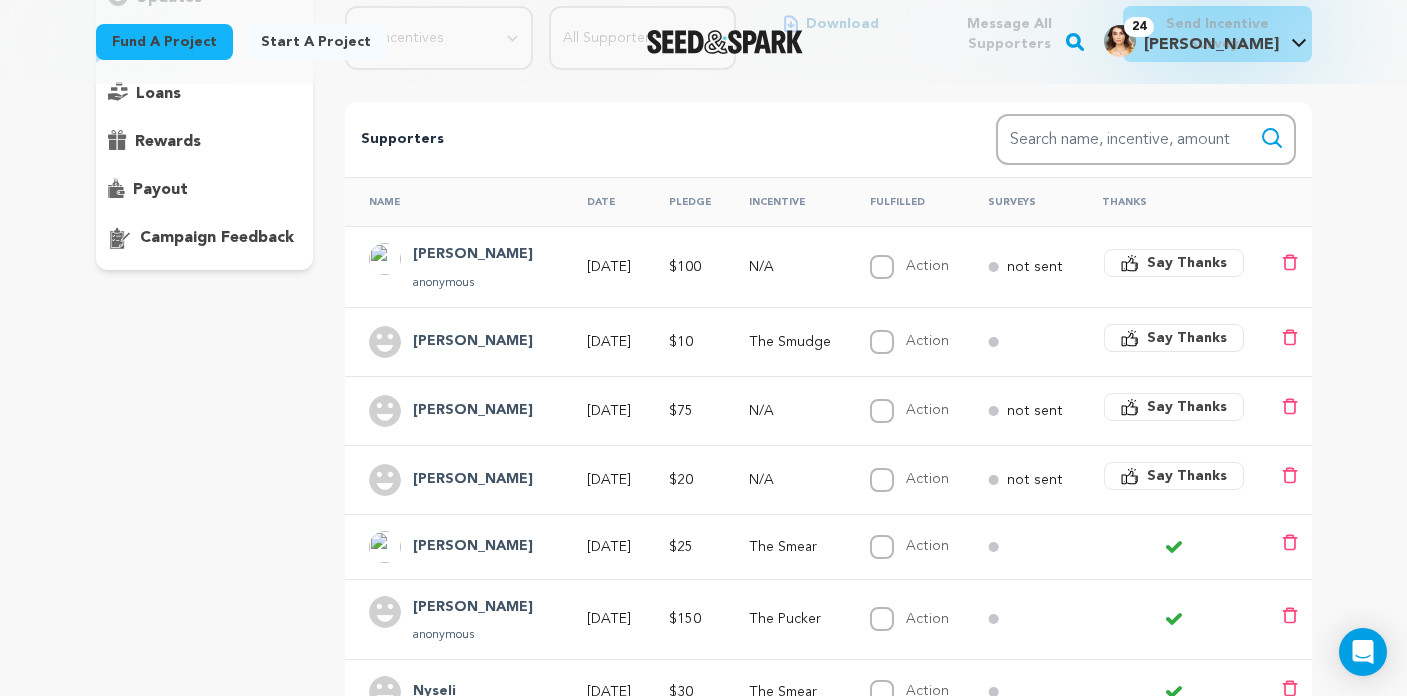 click on "Say Thanks" at bounding box center (1187, 476) 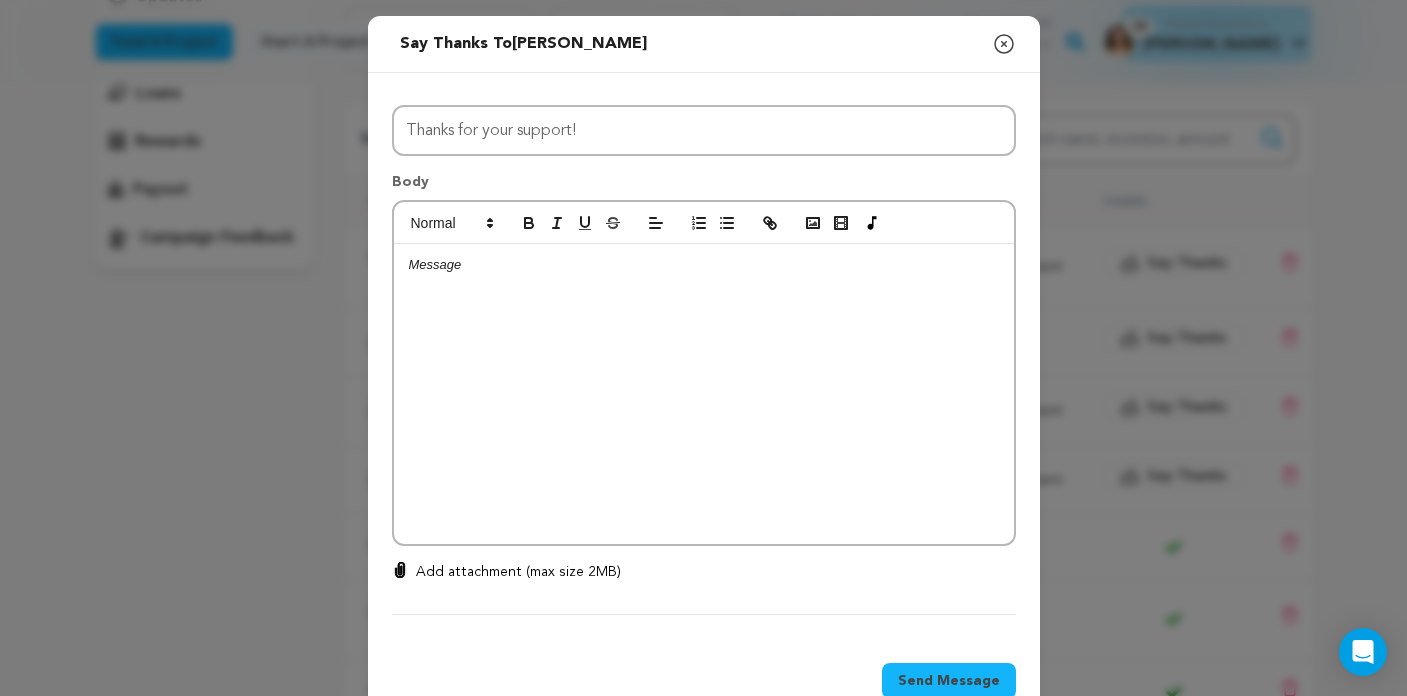 click at bounding box center [704, 394] 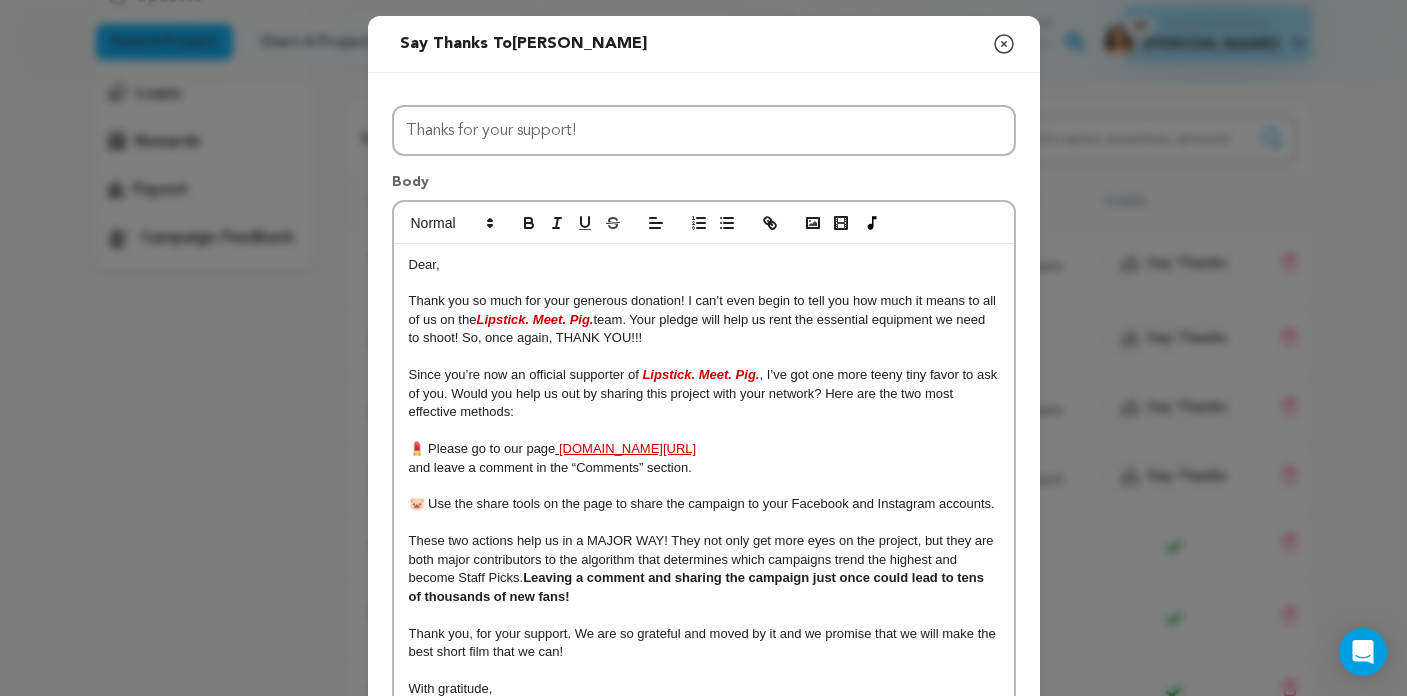 scroll, scrollTop: 19, scrollLeft: 0, axis: vertical 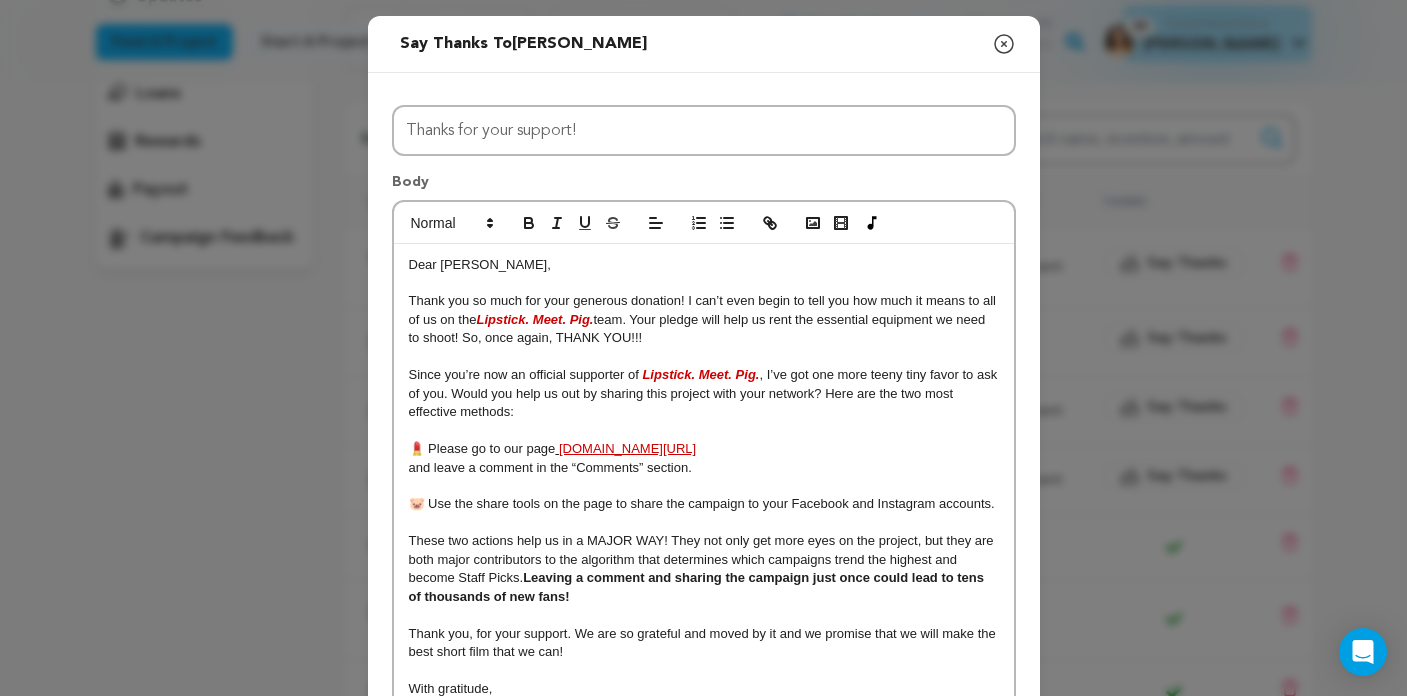 click on "These two actions help us in a MAJOR WAY! They not only get more eyes on the project, but they are both major contributors to the algorithm that determines which campaigns trend the highest and become Staff Picks." at bounding box center [703, 559] 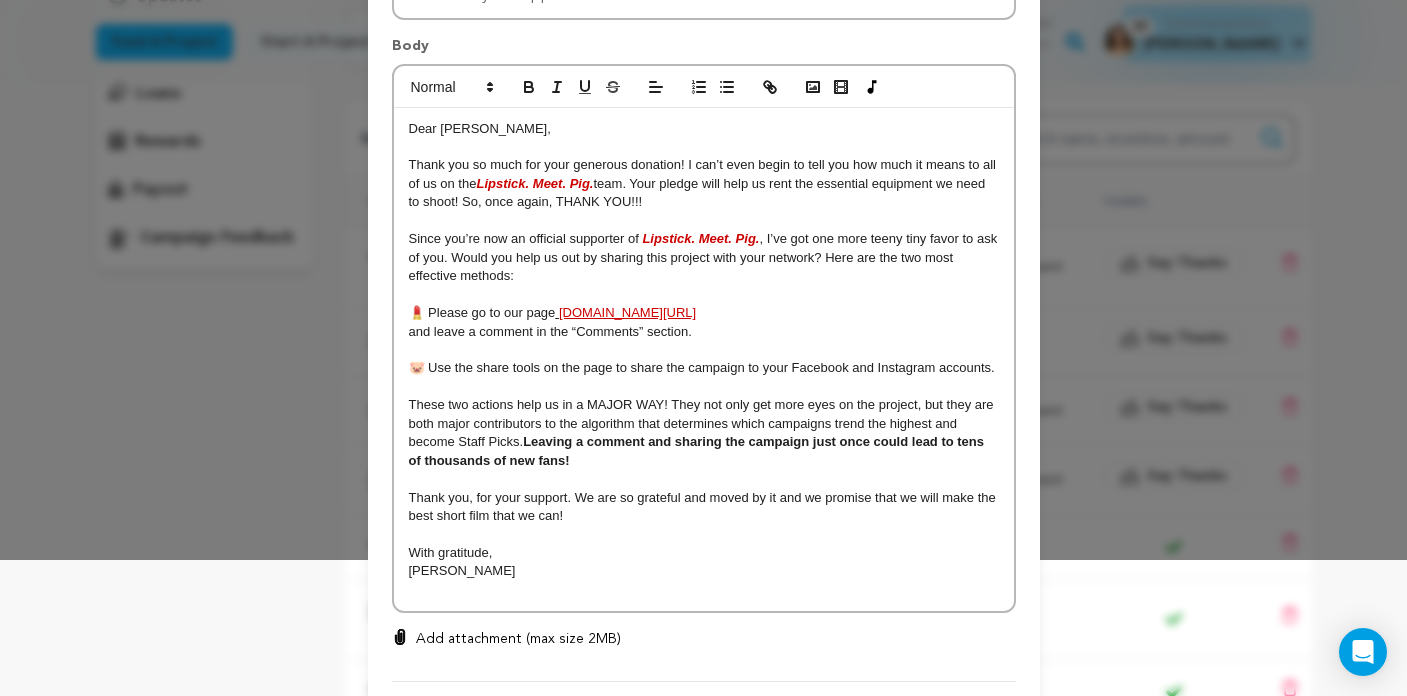 scroll, scrollTop: 141, scrollLeft: 0, axis: vertical 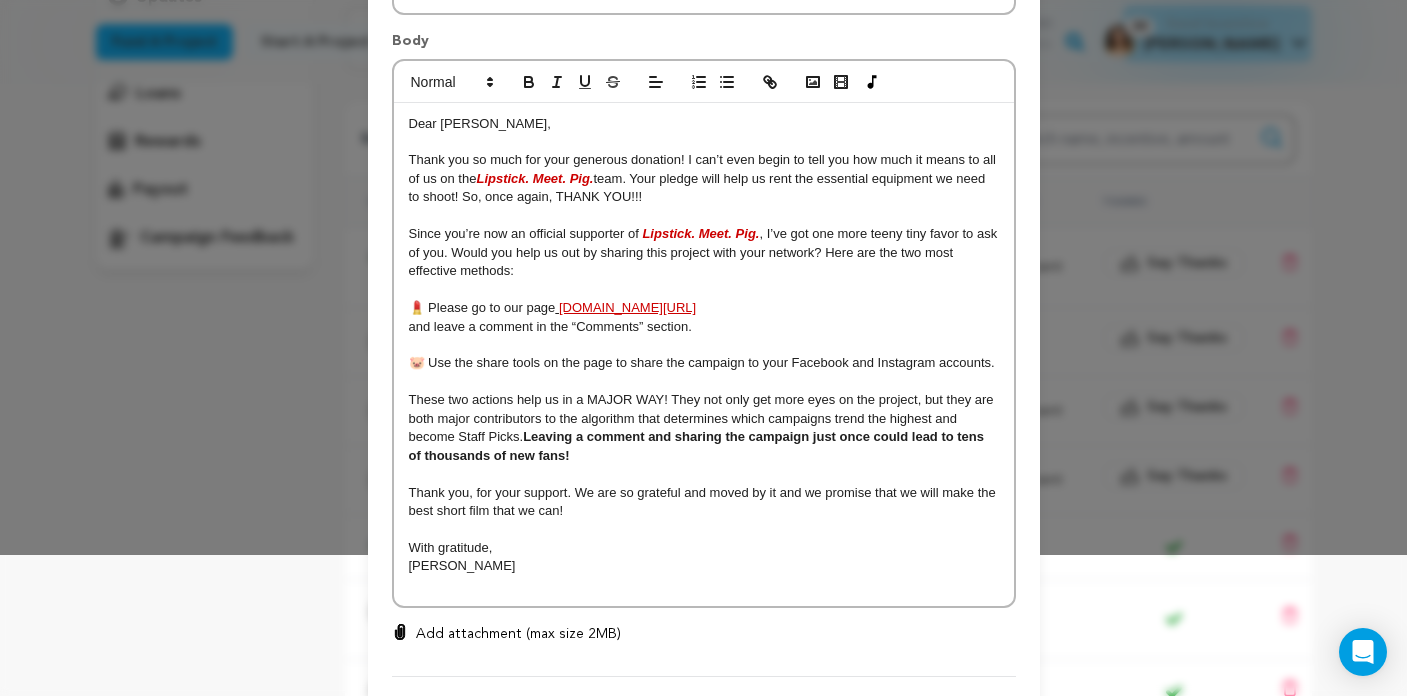 click on "Thank you, for your support. We are so grateful and moved by it and we promise that we will make the best short film that we can!" at bounding box center [704, 501] 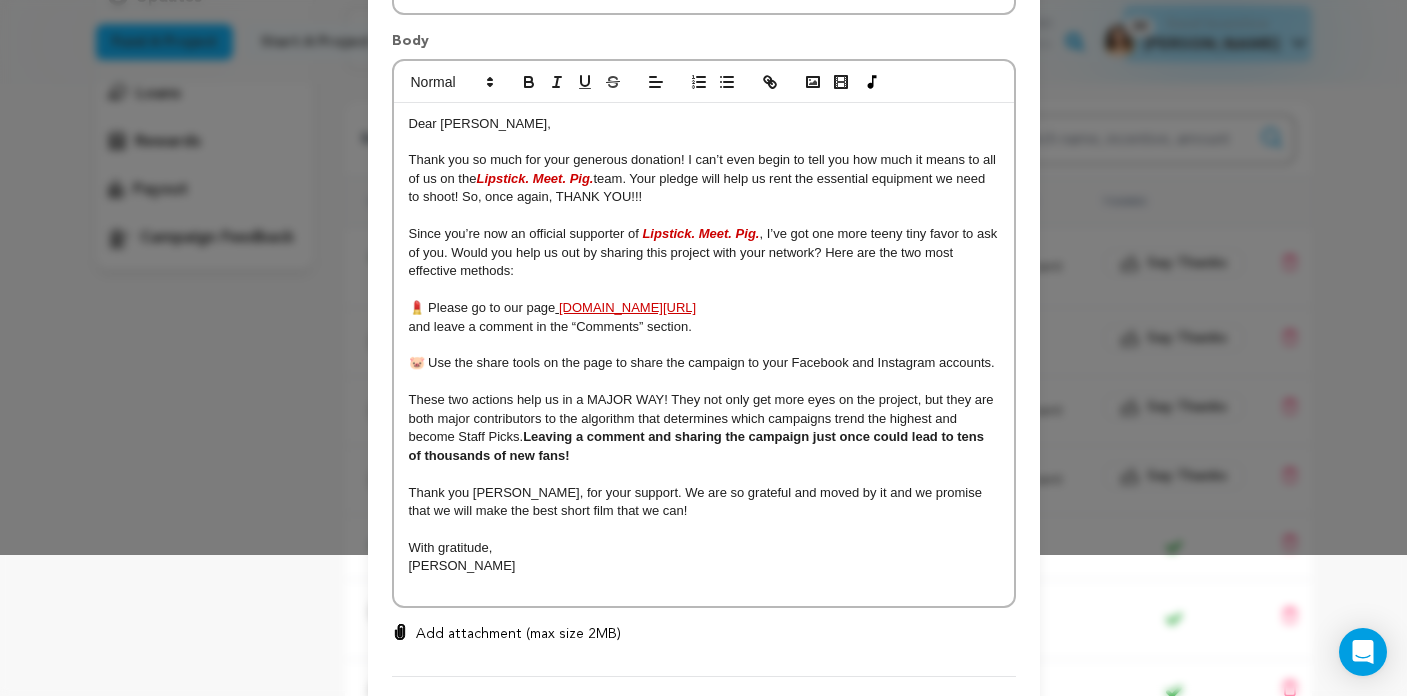 click on "With gratitude," at bounding box center (704, 548) 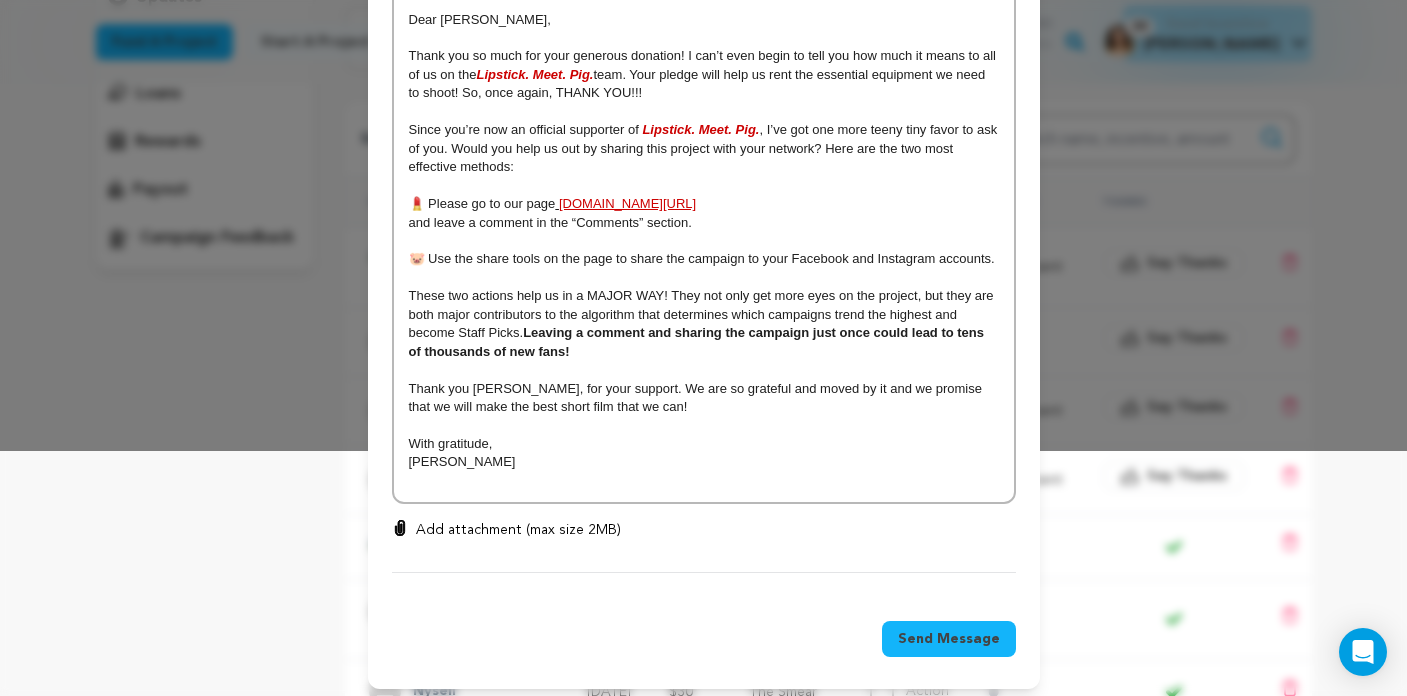 scroll, scrollTop: 244, scrollLeft: 0, axis: vertical 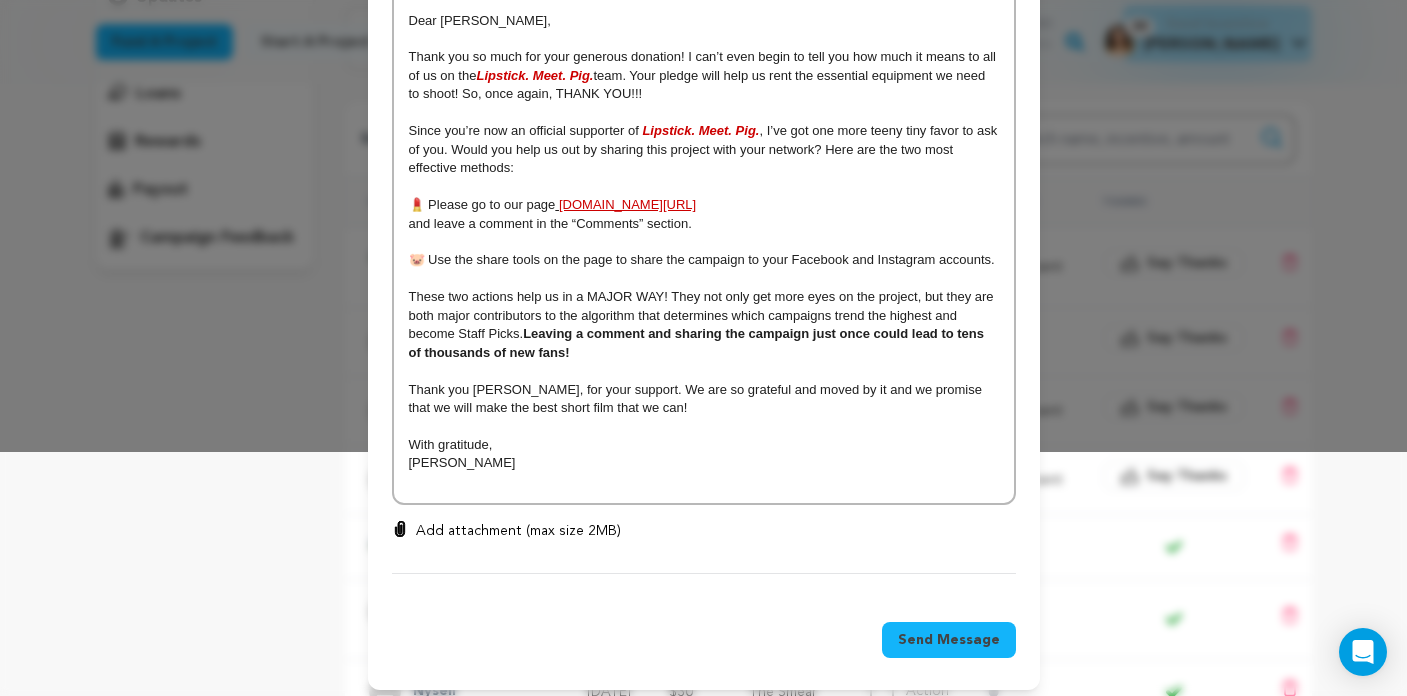 click on "Send Message" at bounding box center (949, 640) 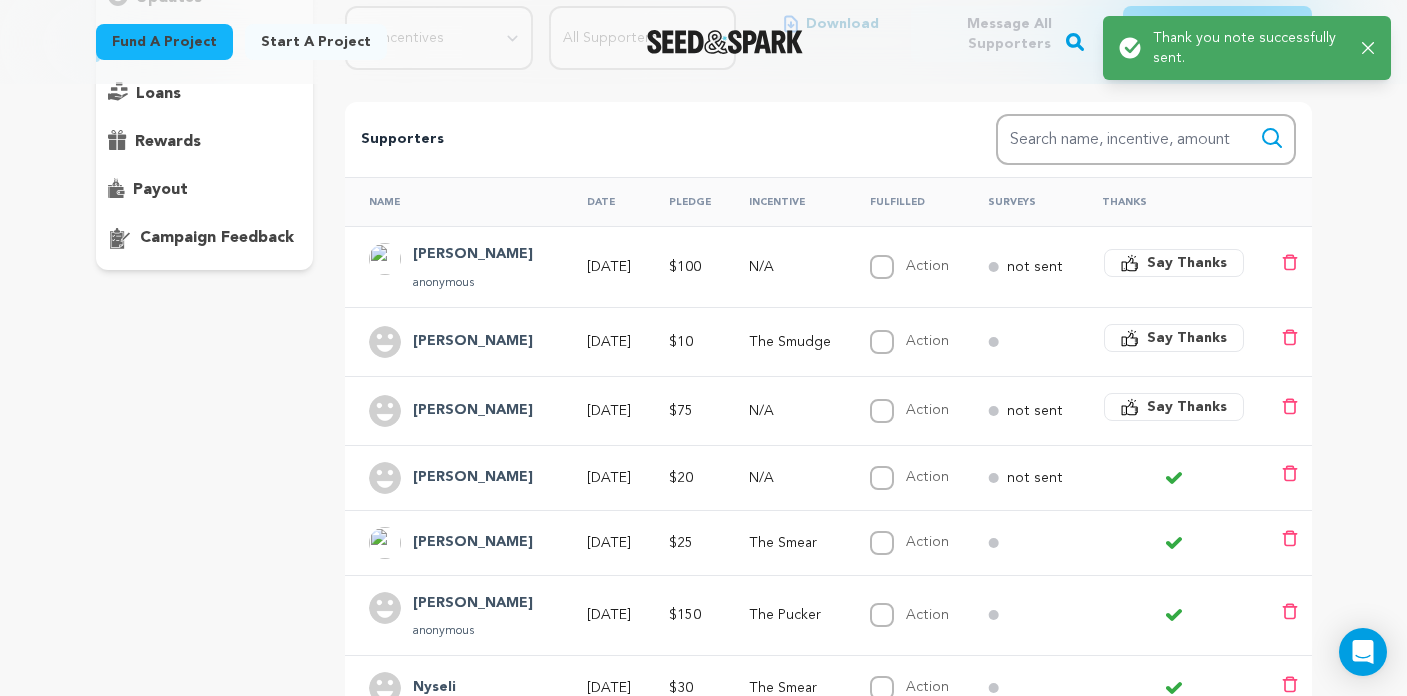 click on "Say Thanks" at bounding box center (1187, 407) 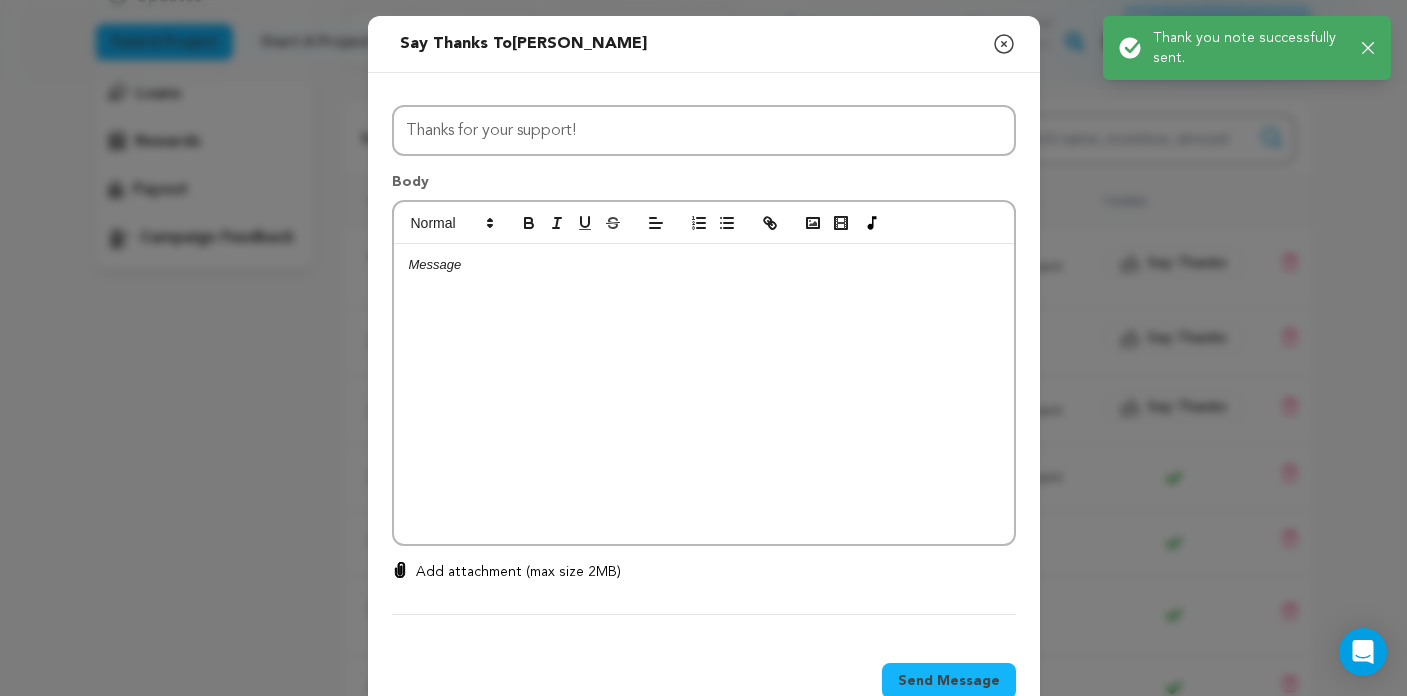 click at bounding box center [704, 394] 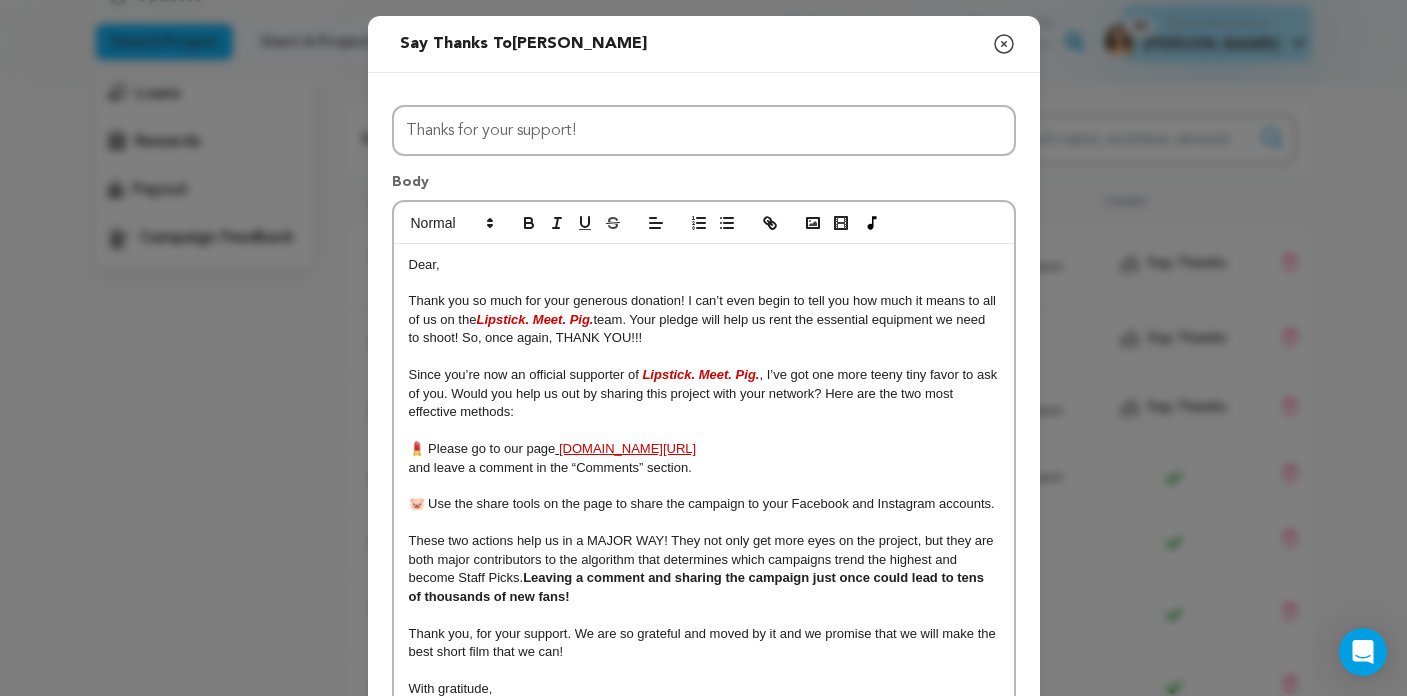 click on "Dear," at bounding box center (424, 264) 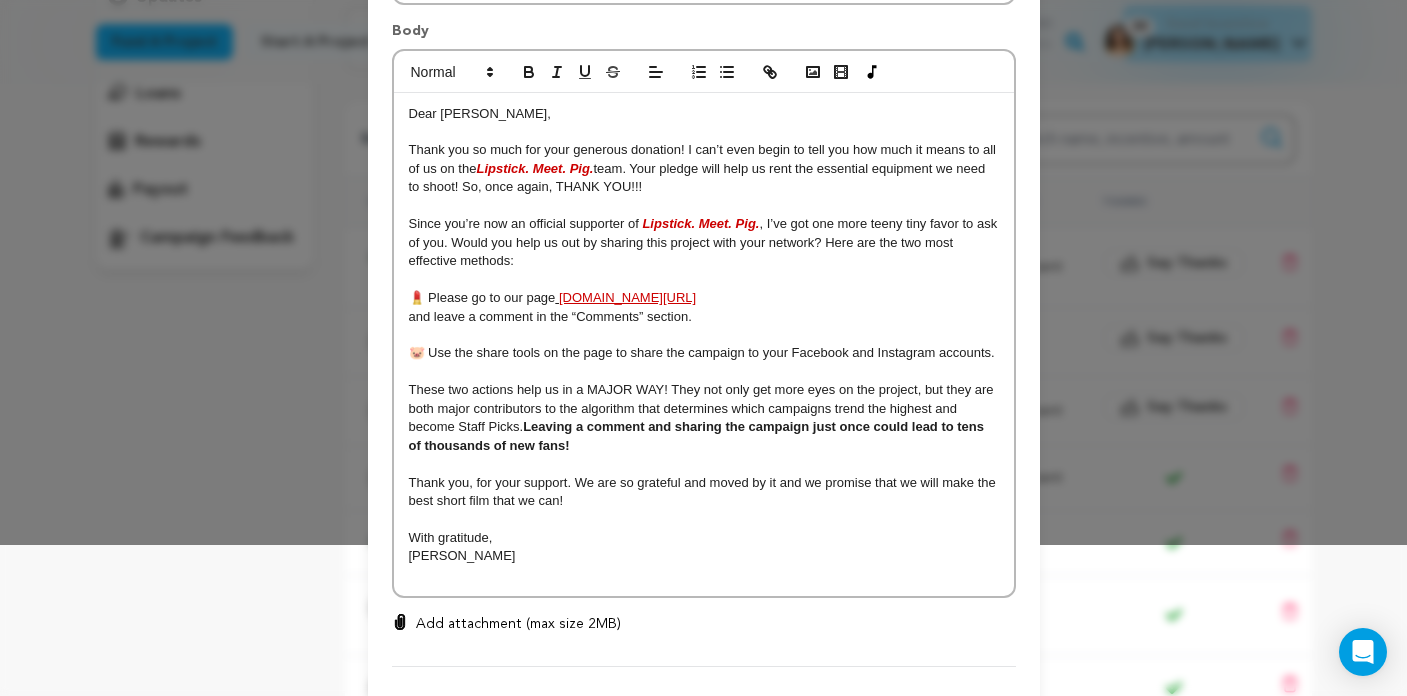 scroll, scrollTop: 154, scrollLeft: 0, axis: vertical 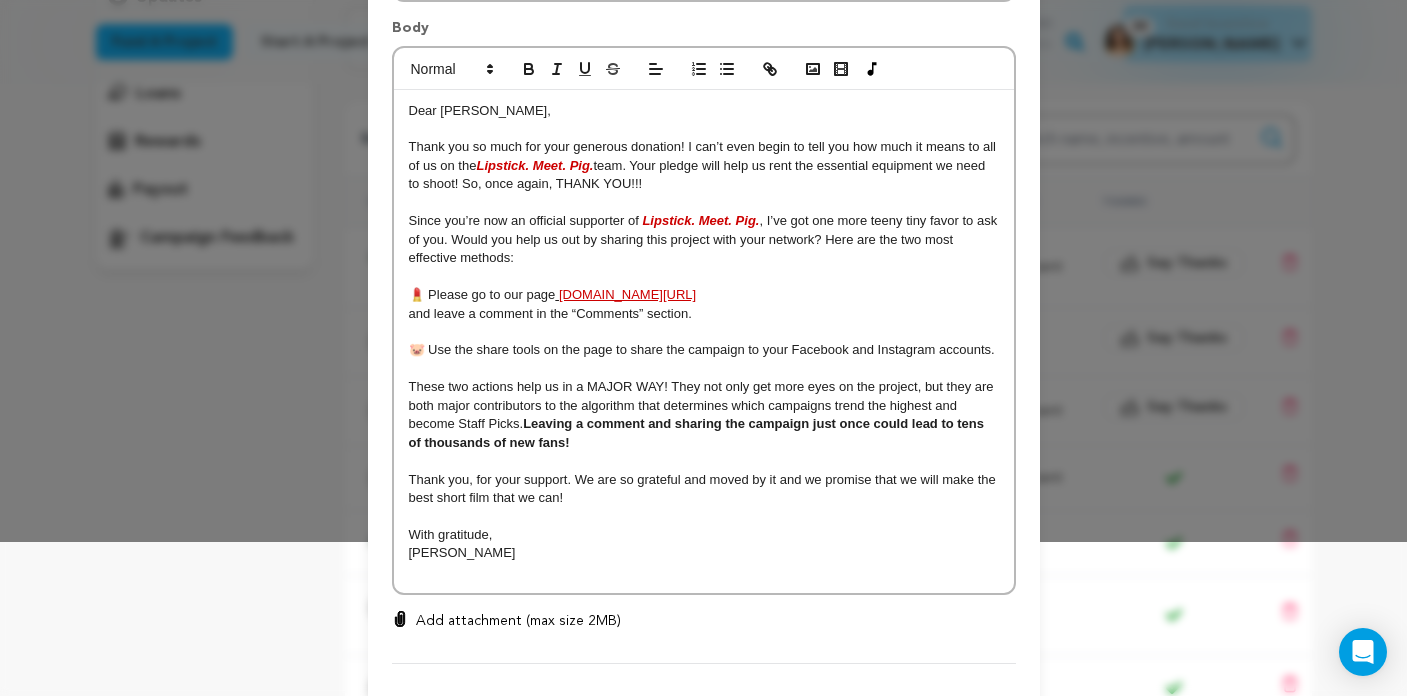 click on "Thank you, for your support. We are so grateful and moved by it and we promise that we will make the best short film that we can!" at bounding box center [704, 488] 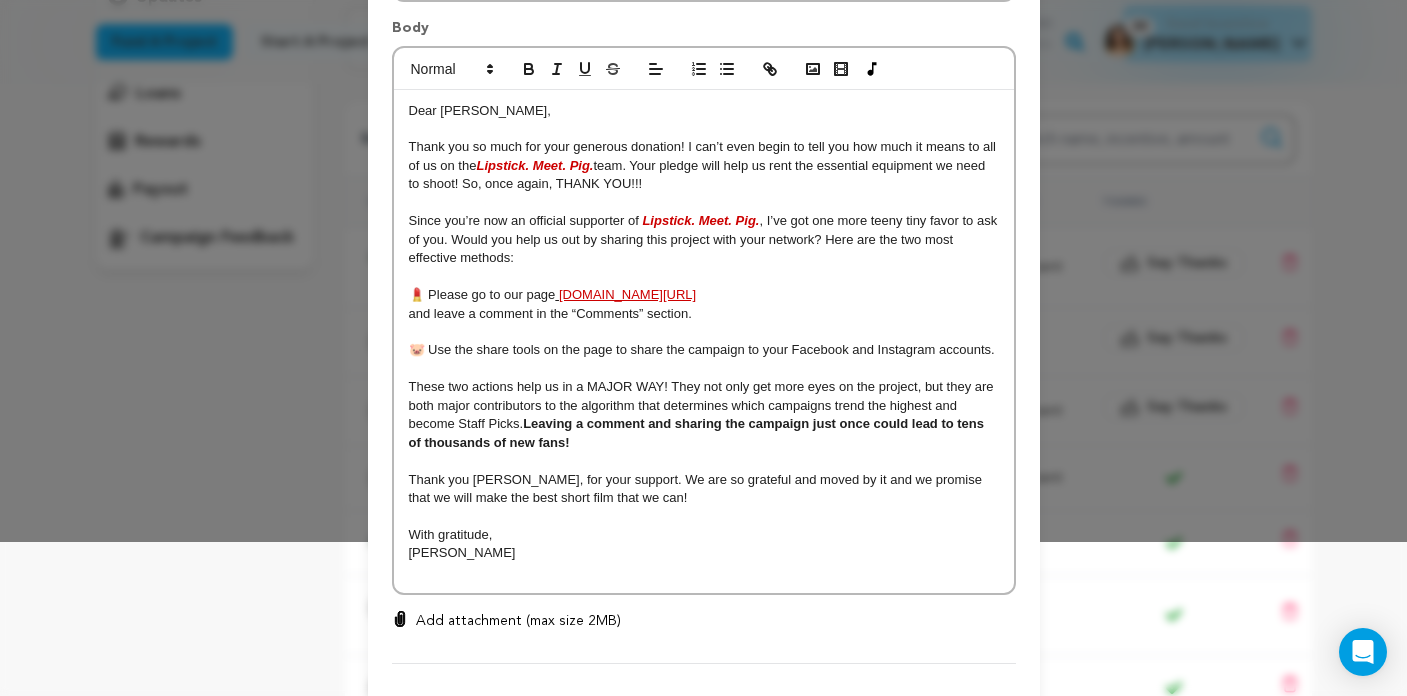 click on "[PERSON_NAME]" at bounding box center (704, 553) 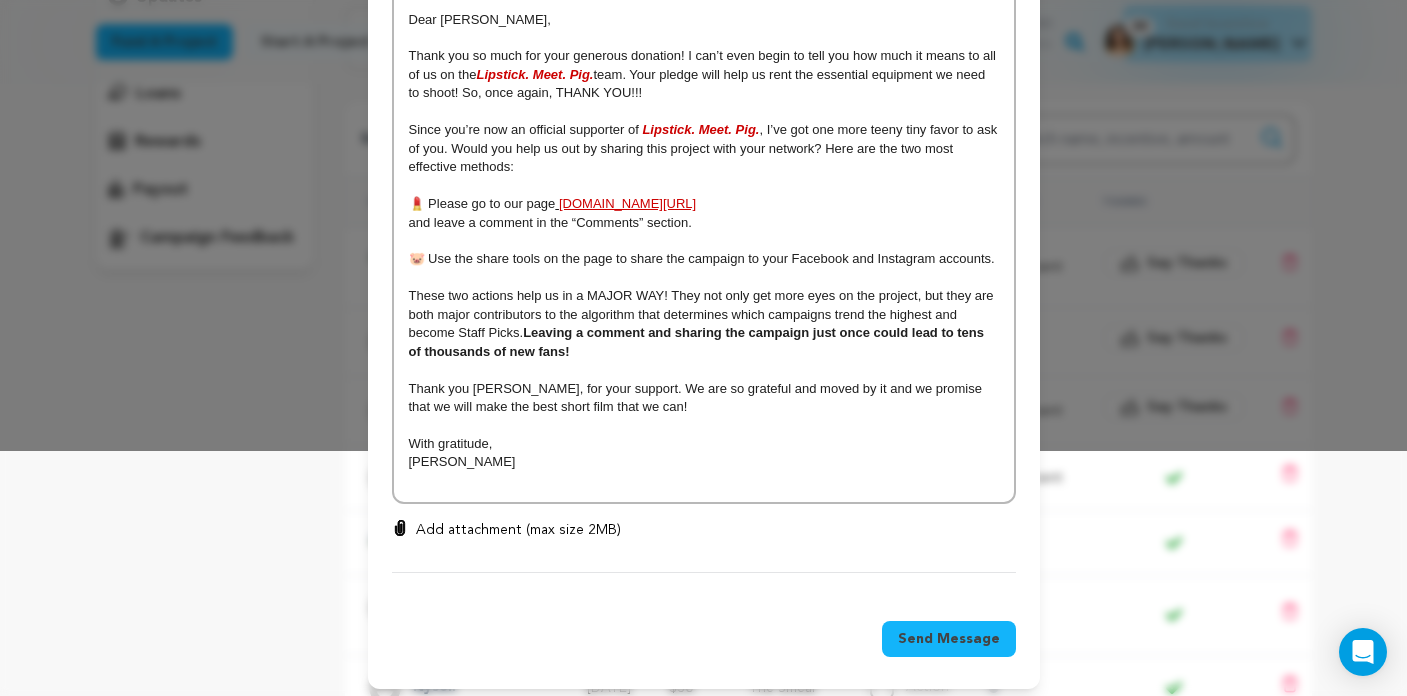 scroll, scrollTop: 244, scrollLeft: 0, axis: vertical 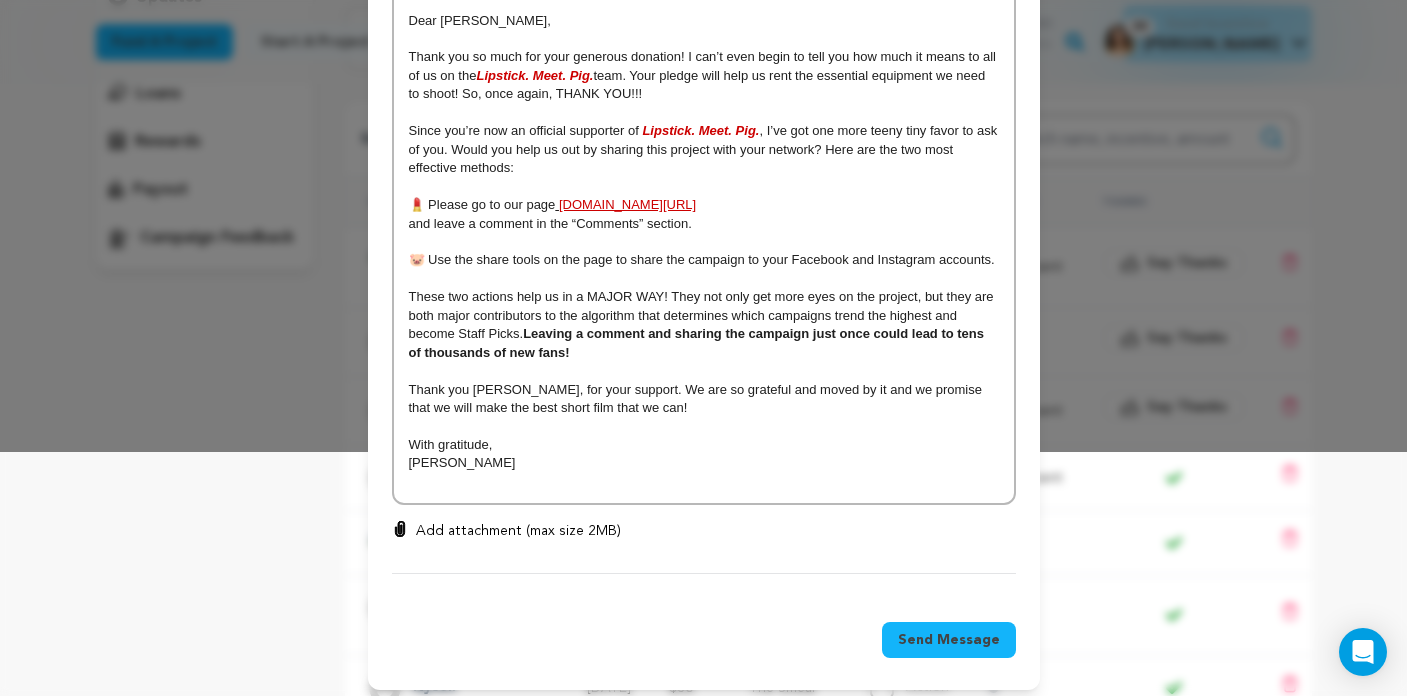 click on "Send Message" at bounding box center (949, 640) 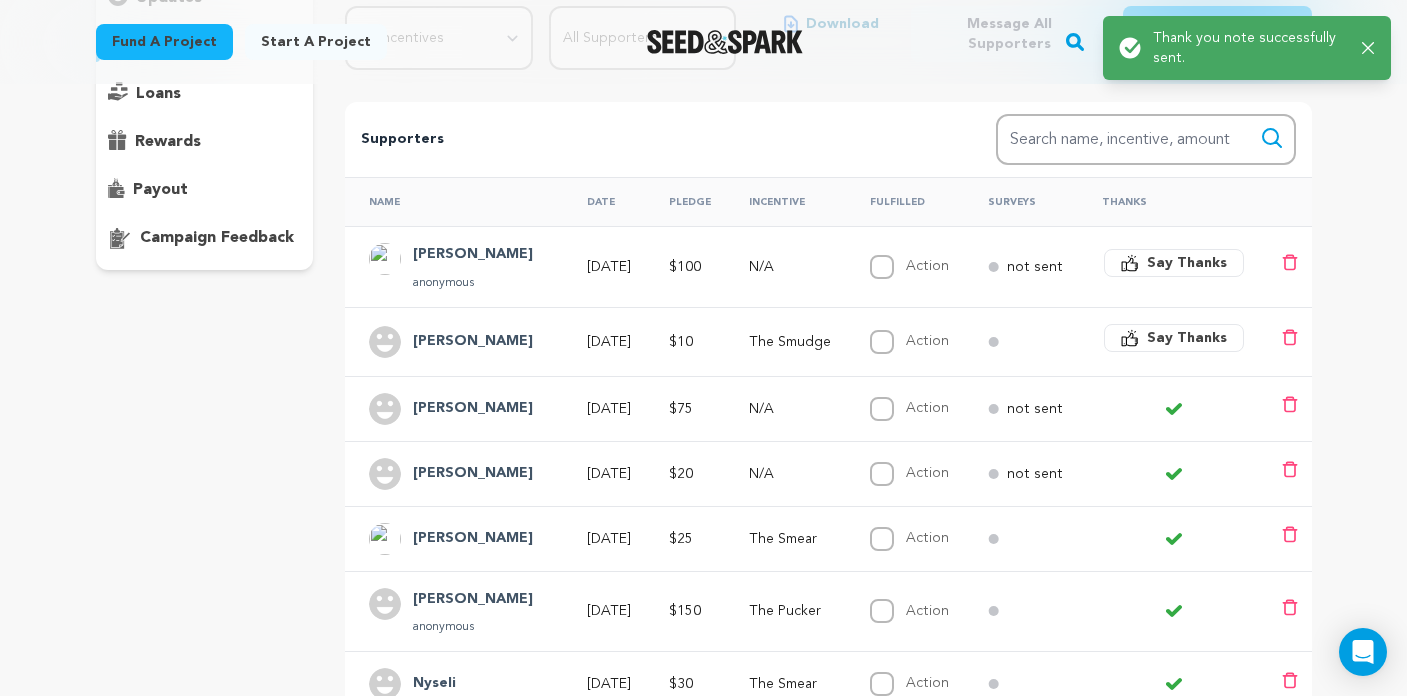 click on "Say Thanks" at bounding box center [1187, 338] 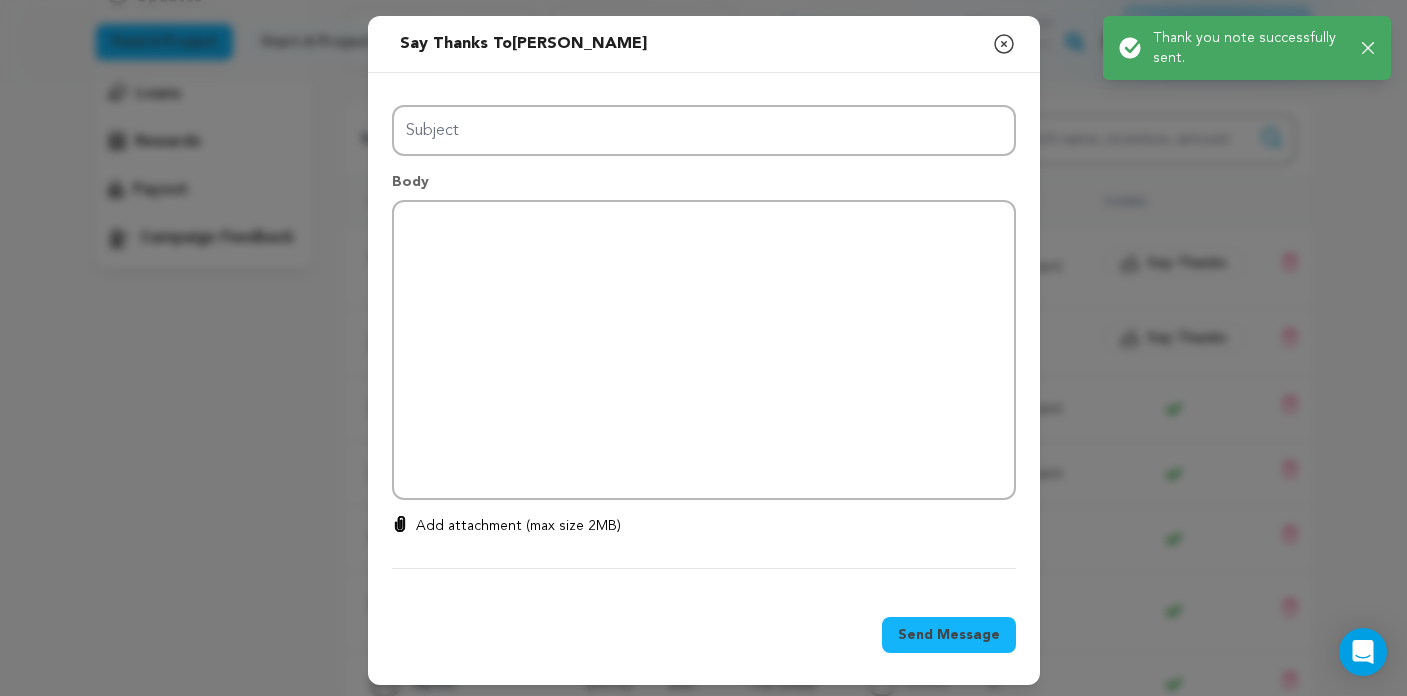 type on "Thanks for your support!" 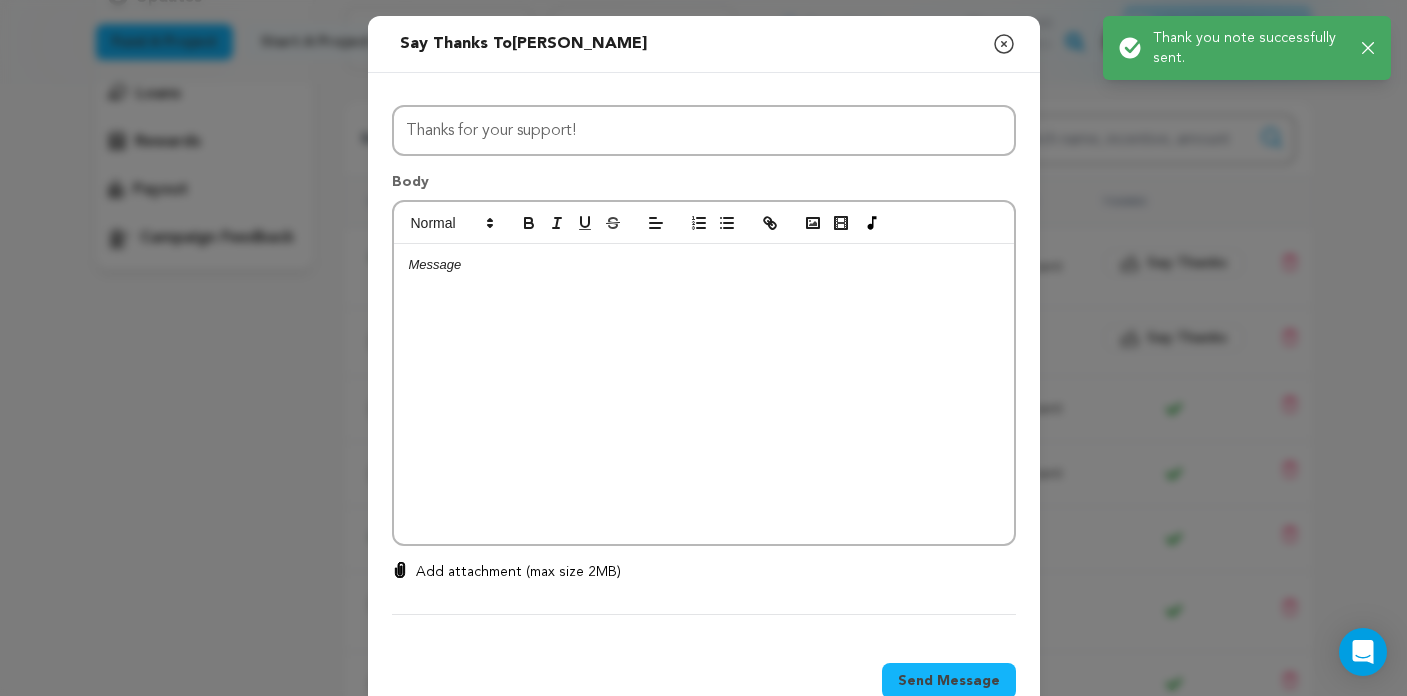 click at bounding box center [704, 394] 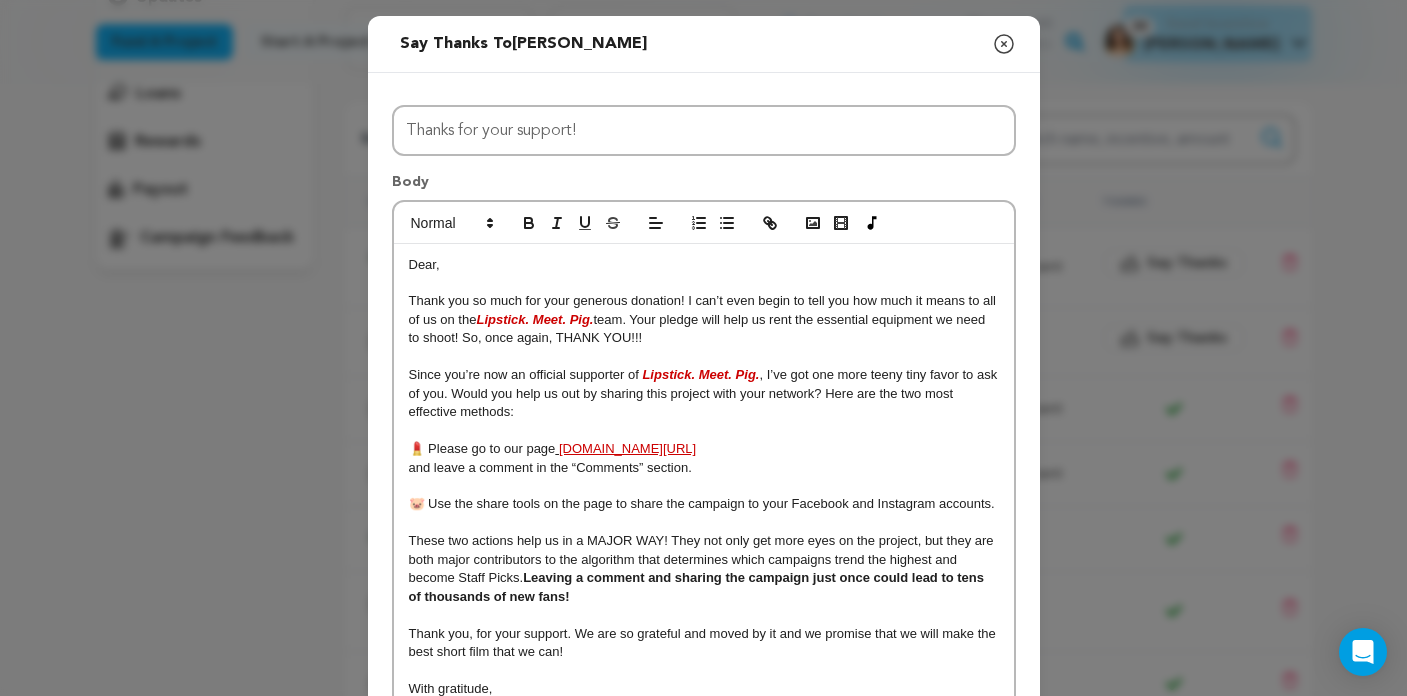 drag, startPoint x: 436, startPoint y: 266, endPoint x: 522, endPoint y: 266, distance: 86 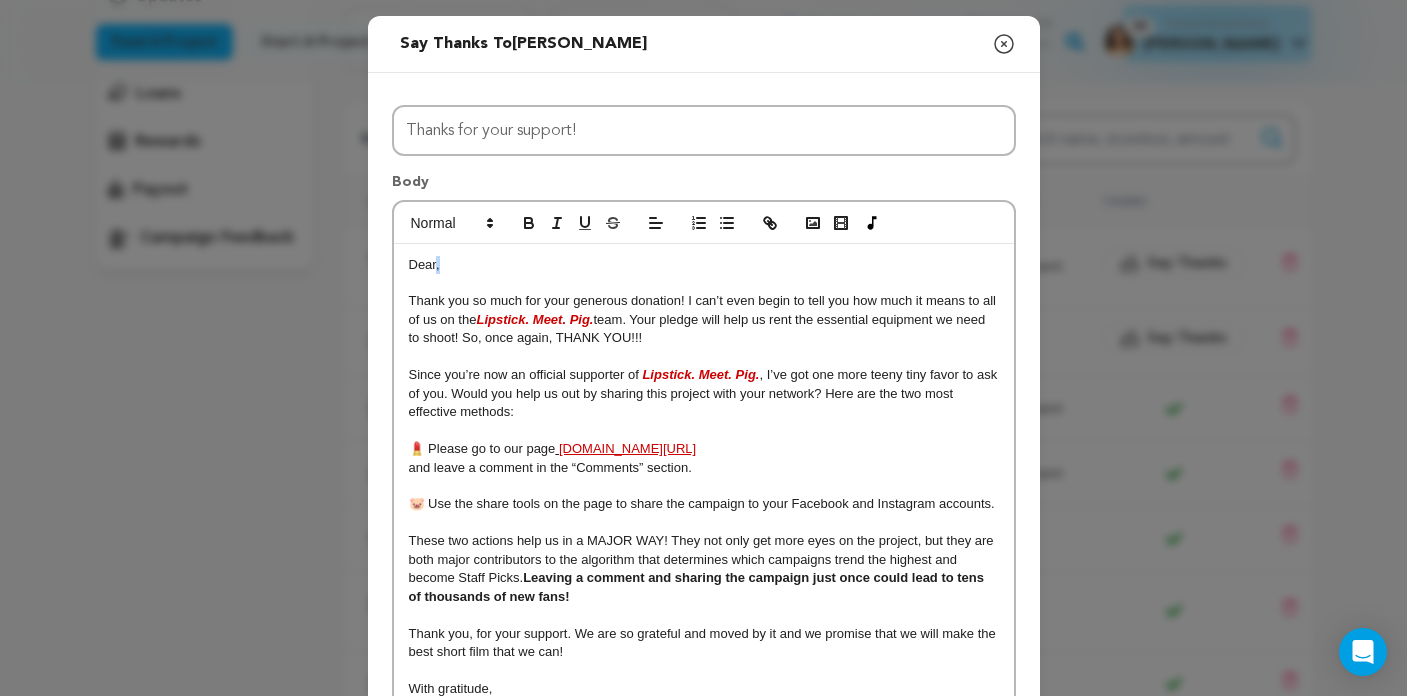 type 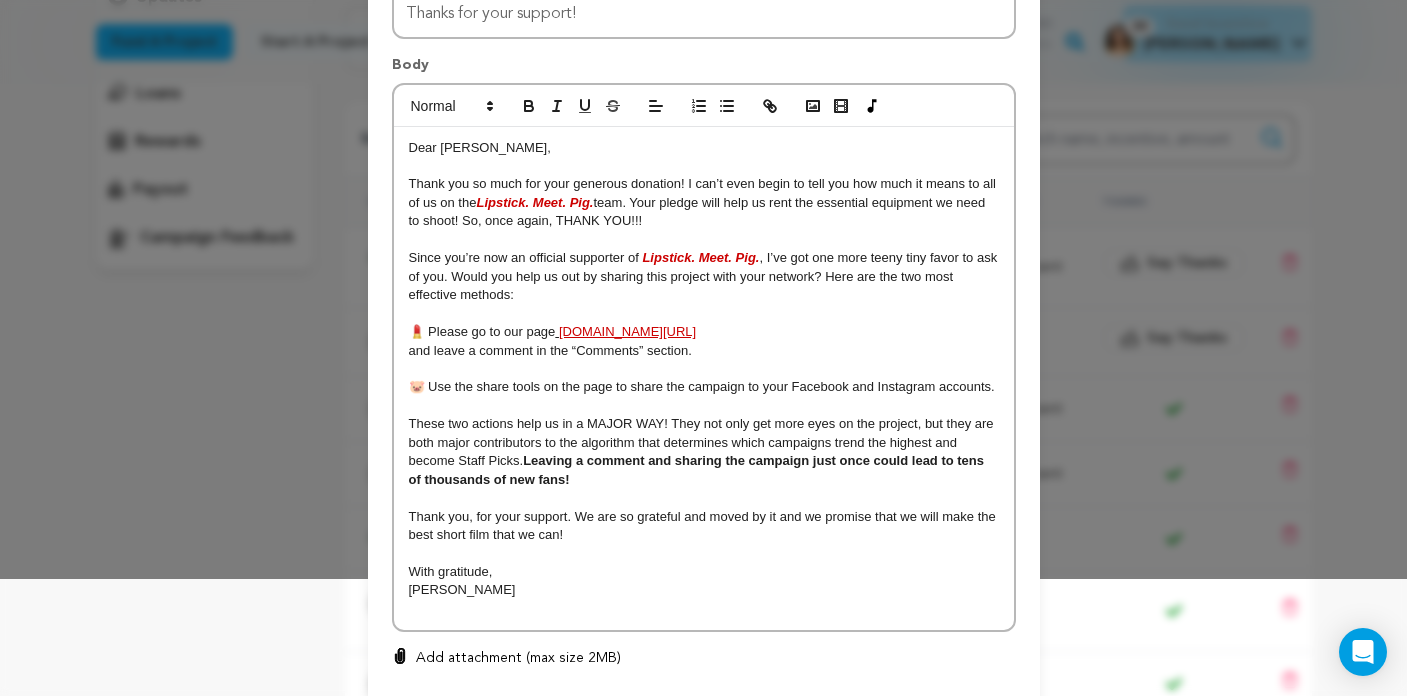 scroll, scrollTop: 121, scrollLeft: 0, axis: vertical 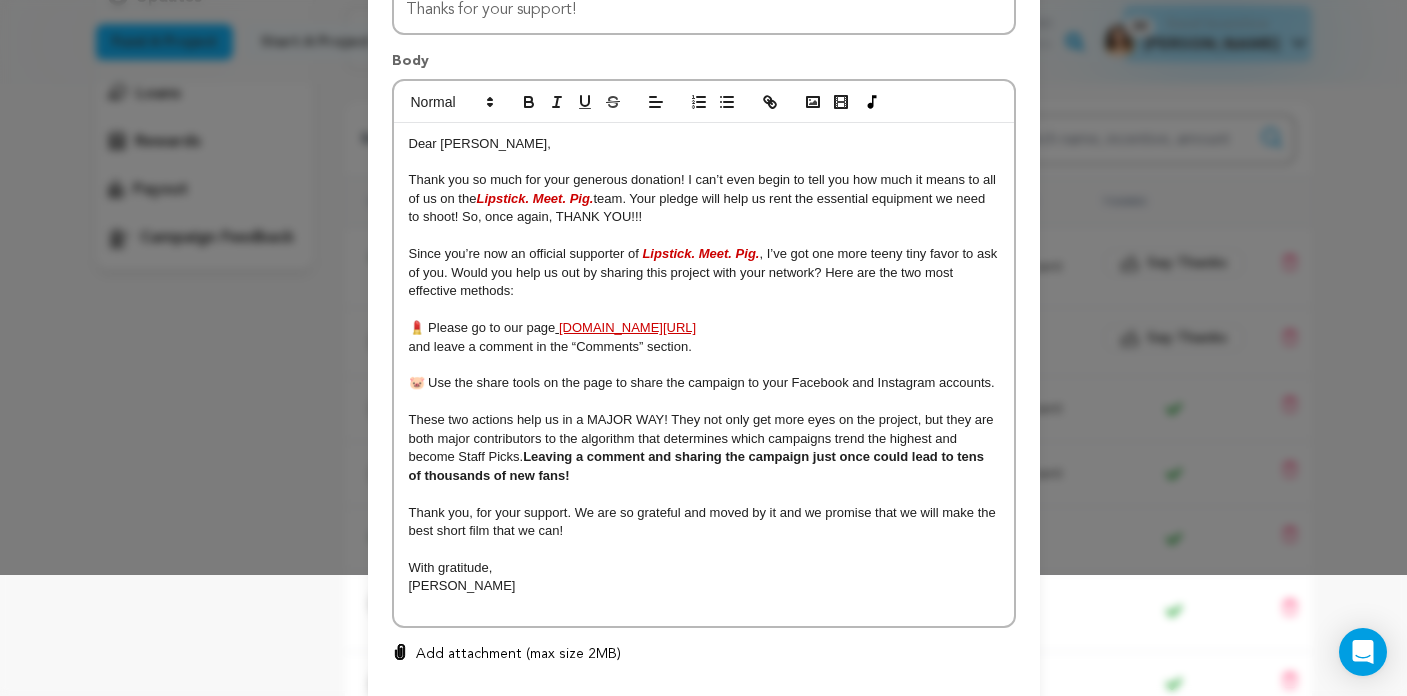 click on "Thank you, for your support. We are so grateful and moved by it and we promise that we will make the best short film that we can!" at bounding box center (704, 521) 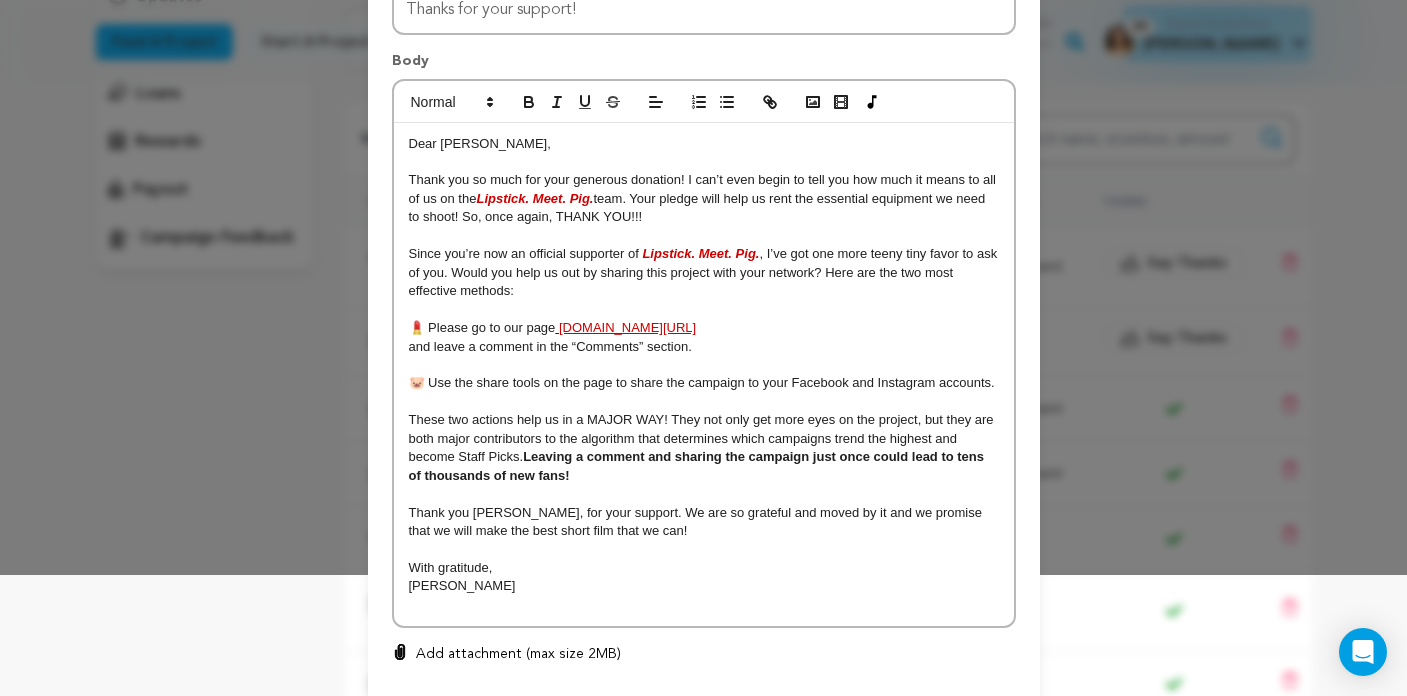 click on "[PERSON_NAME]" at bounding box center [704, 586] 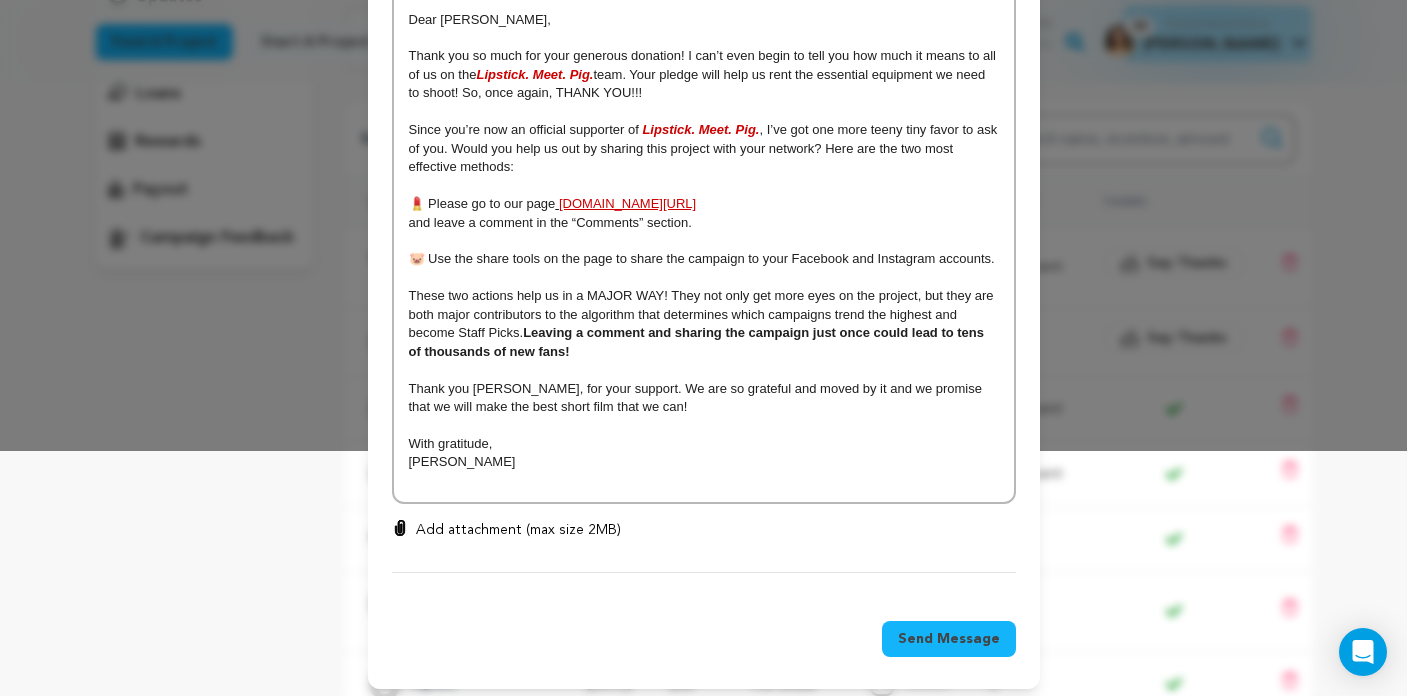 scroll, scrollTop: 244, scrollLeft: 0, axis: vertical 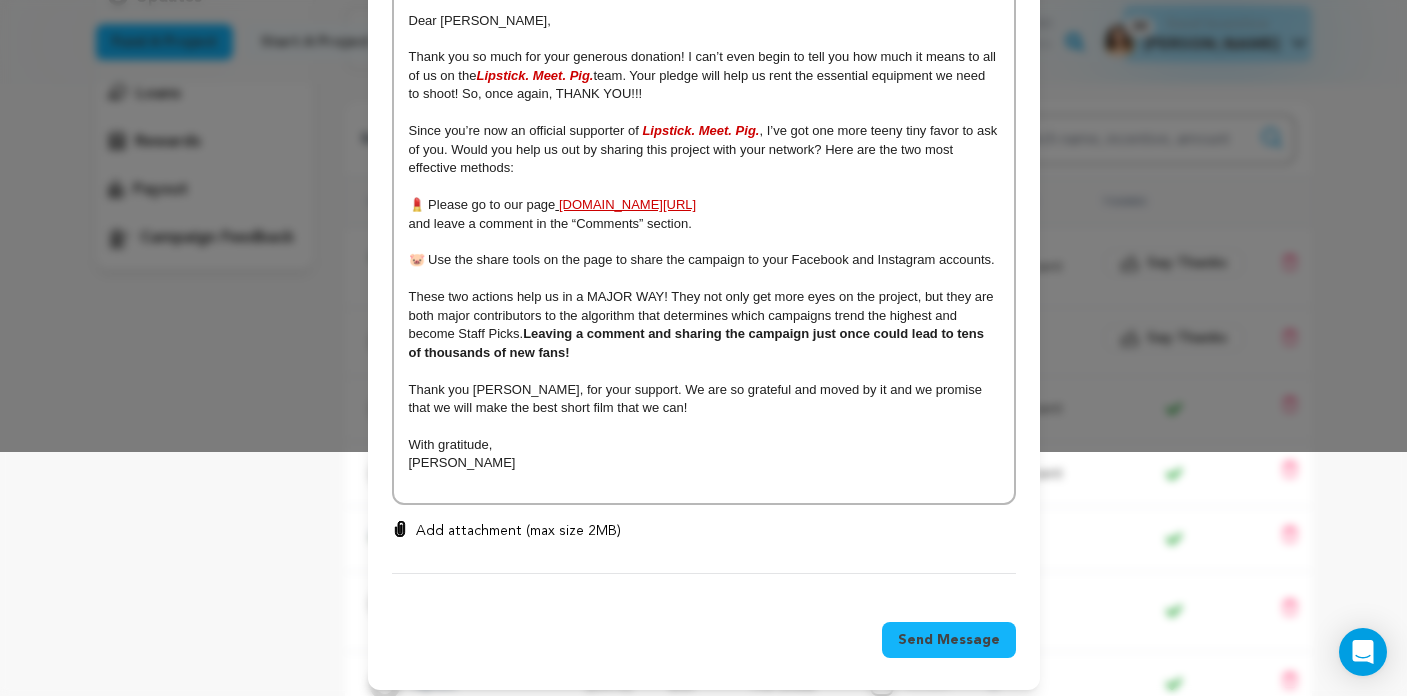 click on "Send Message" at bounding box center [949, 640] 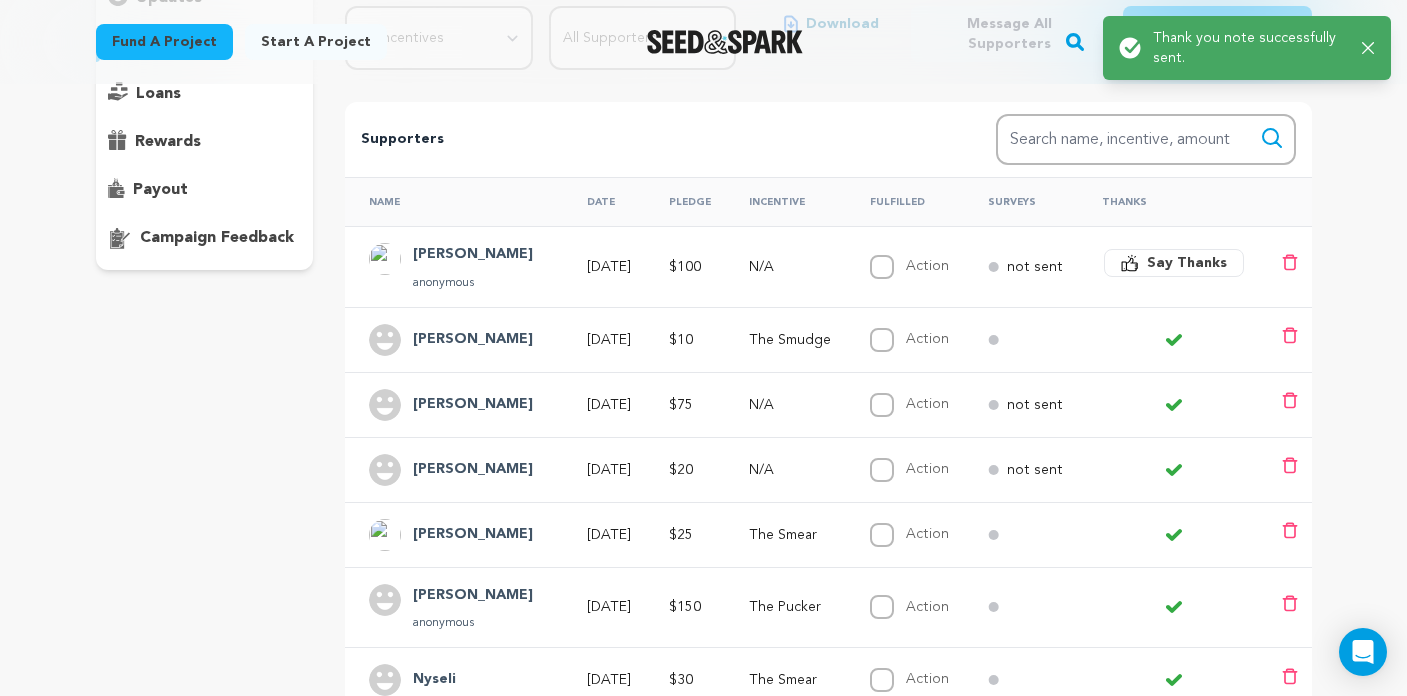 click on "Say Thanks" at bounding box center (1187, 263) 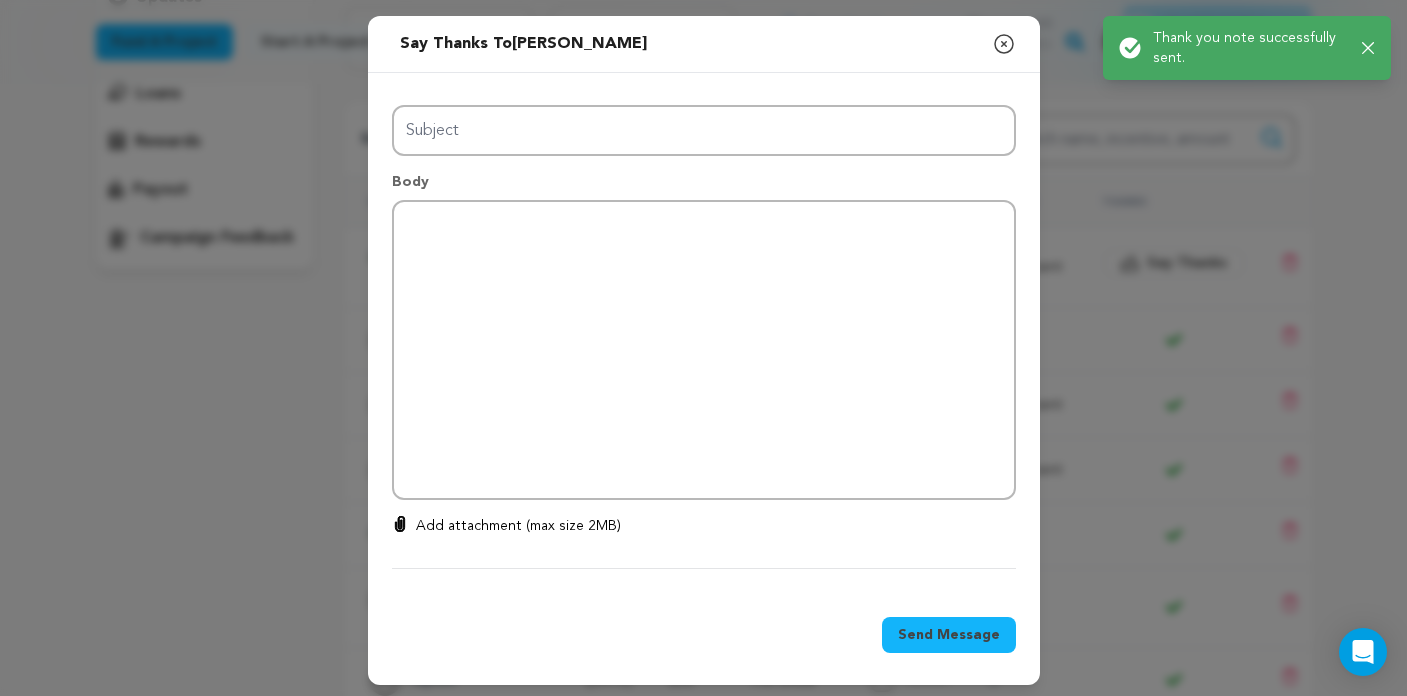 type on "Thanks for your support!" 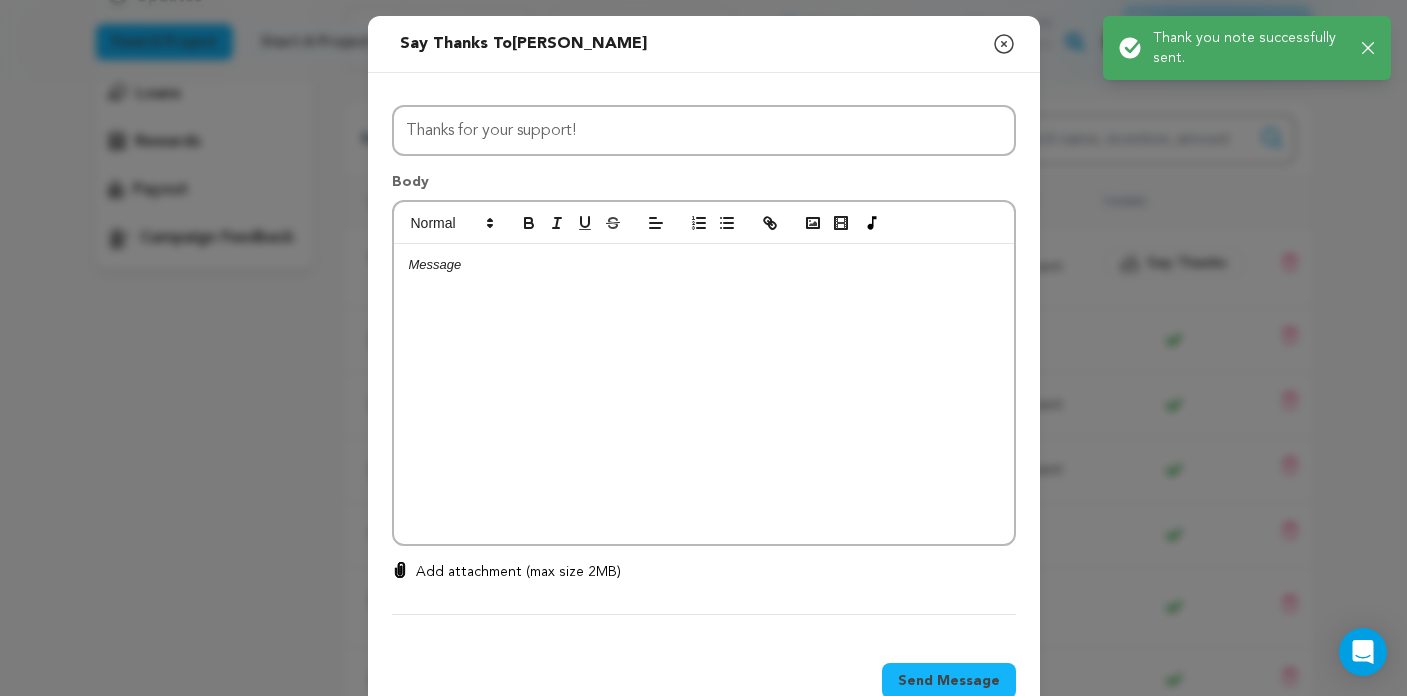 click at bounding box center (704, 394) 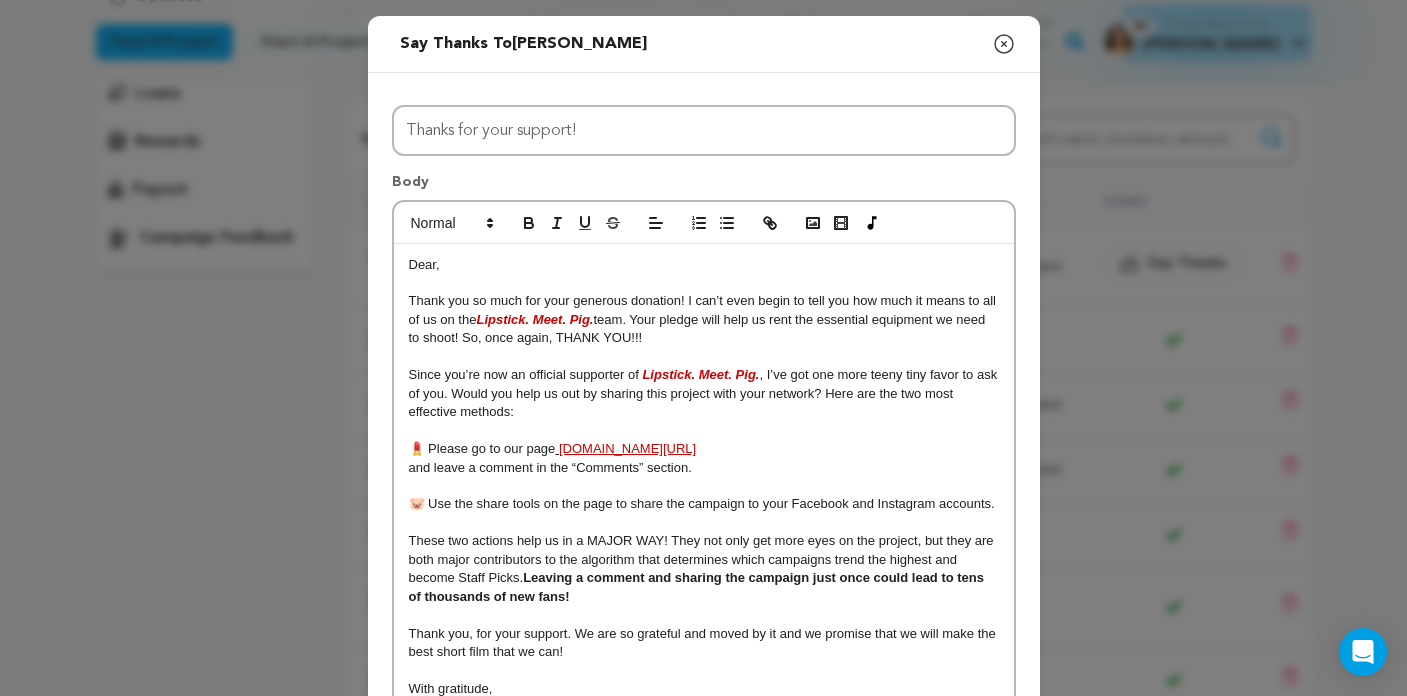 click on "Dear," at bounding box center [424, 264] 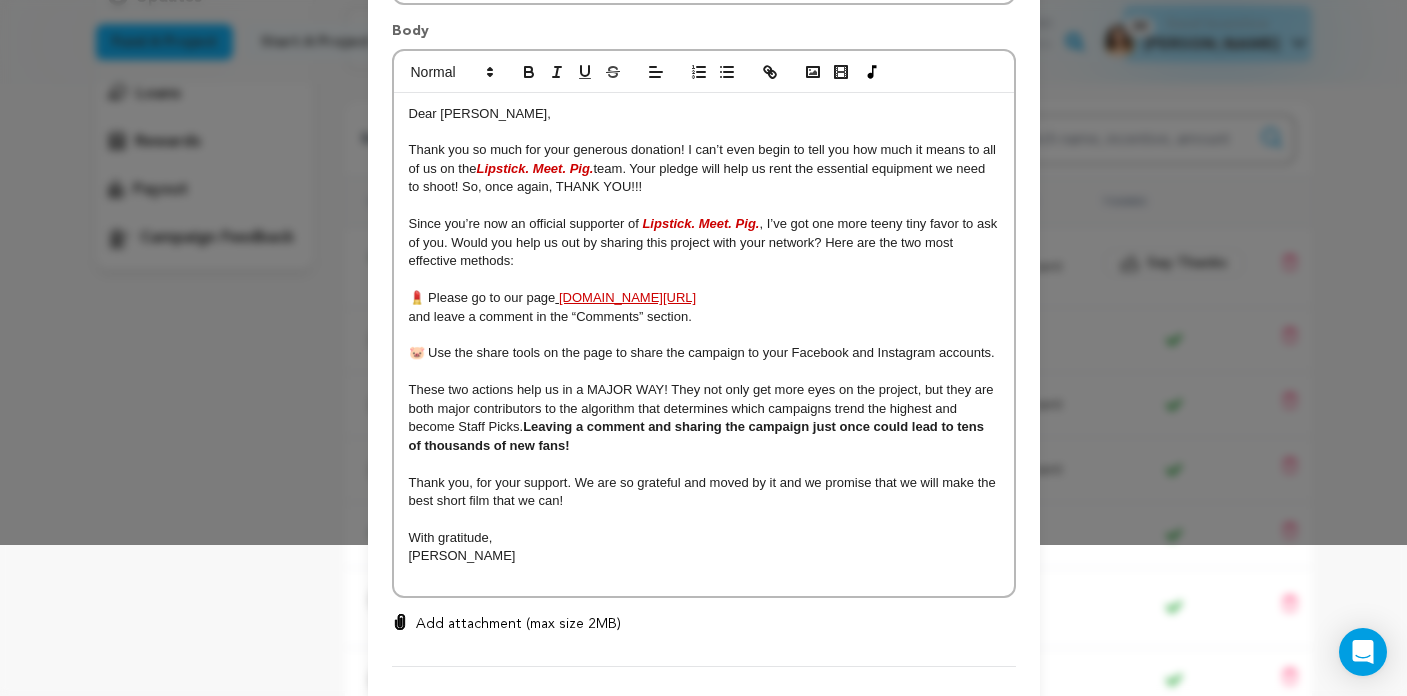 scroll, scrollTop: 156, scrollLeft: 0, axis: vertical 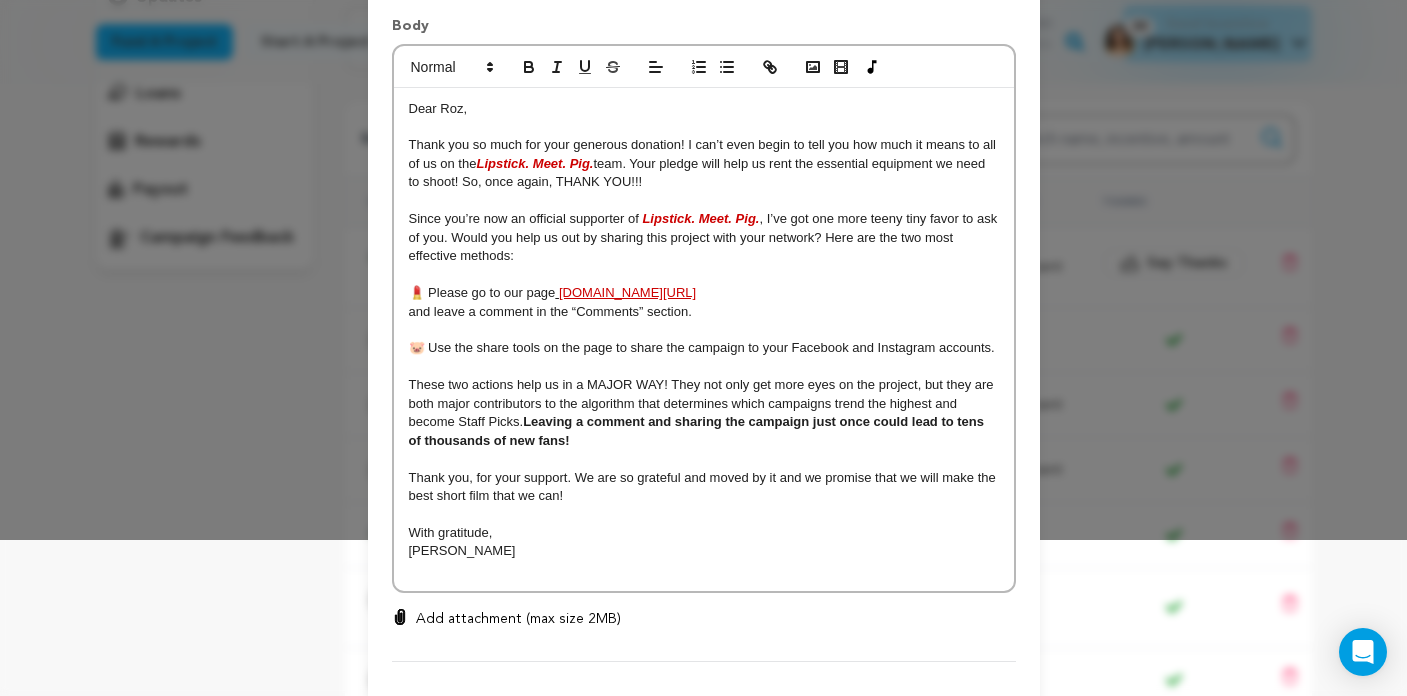 click on "Thank you, for your support. We are so grateful and moved by it and we promise that we will make the best short film that we can!" at bounding box center [704, 486] 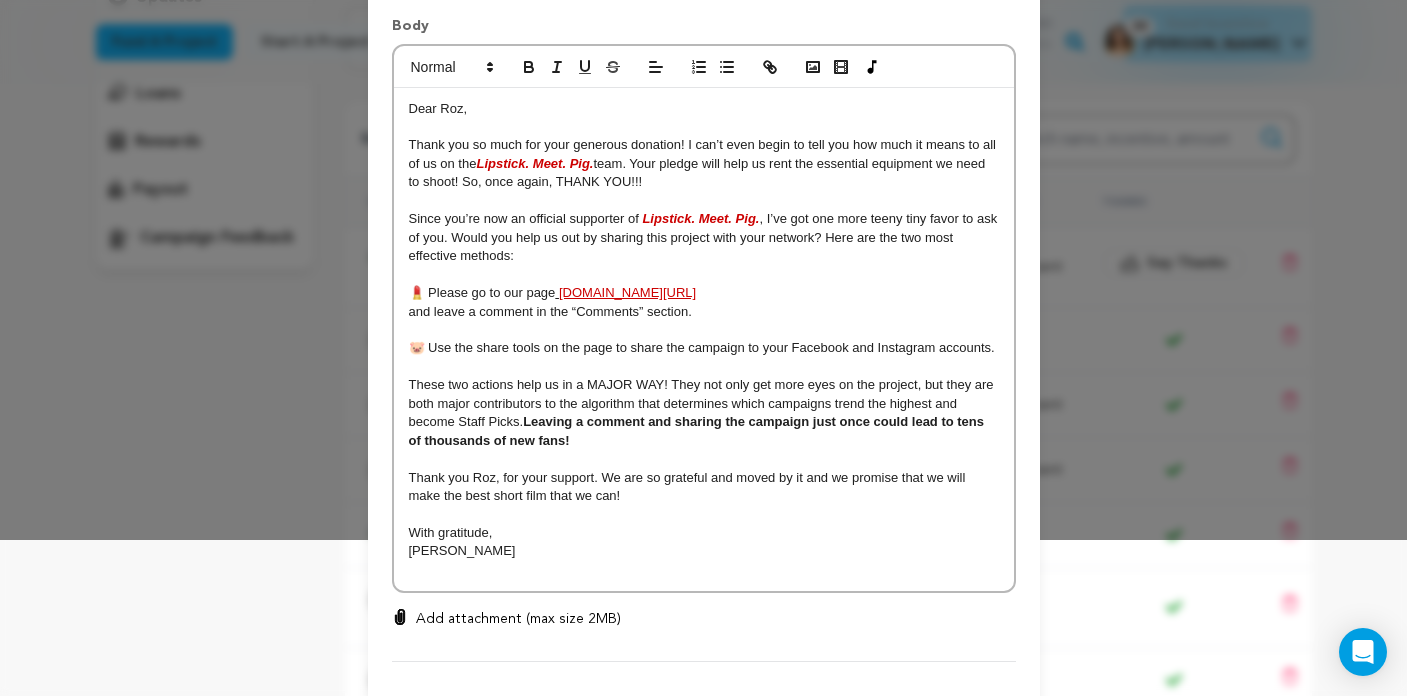 drag, startPoint x: 478, startPoint y: 470, endPoint x: 547, endPoint y: 478, distance: 69.46222 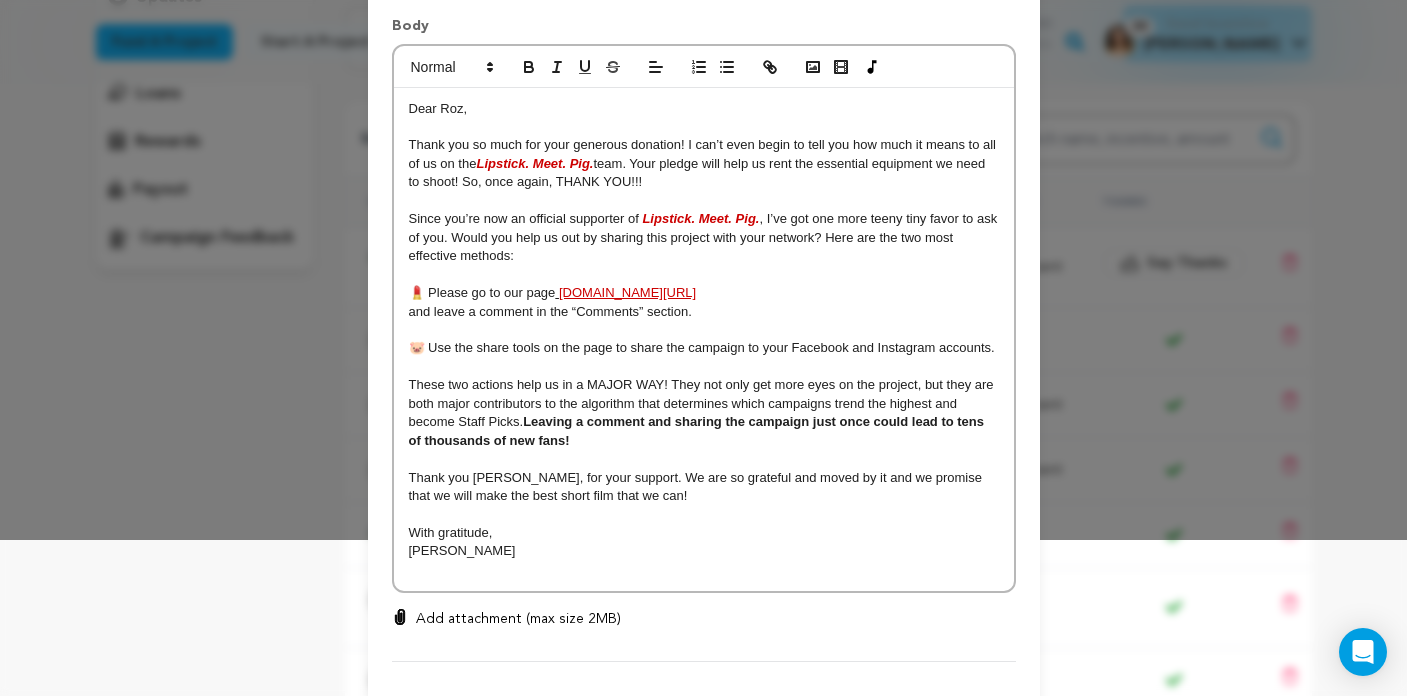 click on "Thank you Rob, for your support. We are so grateful and moved by it and we promise that we will make the best short film that we can!" at bounding box center [704, 487] 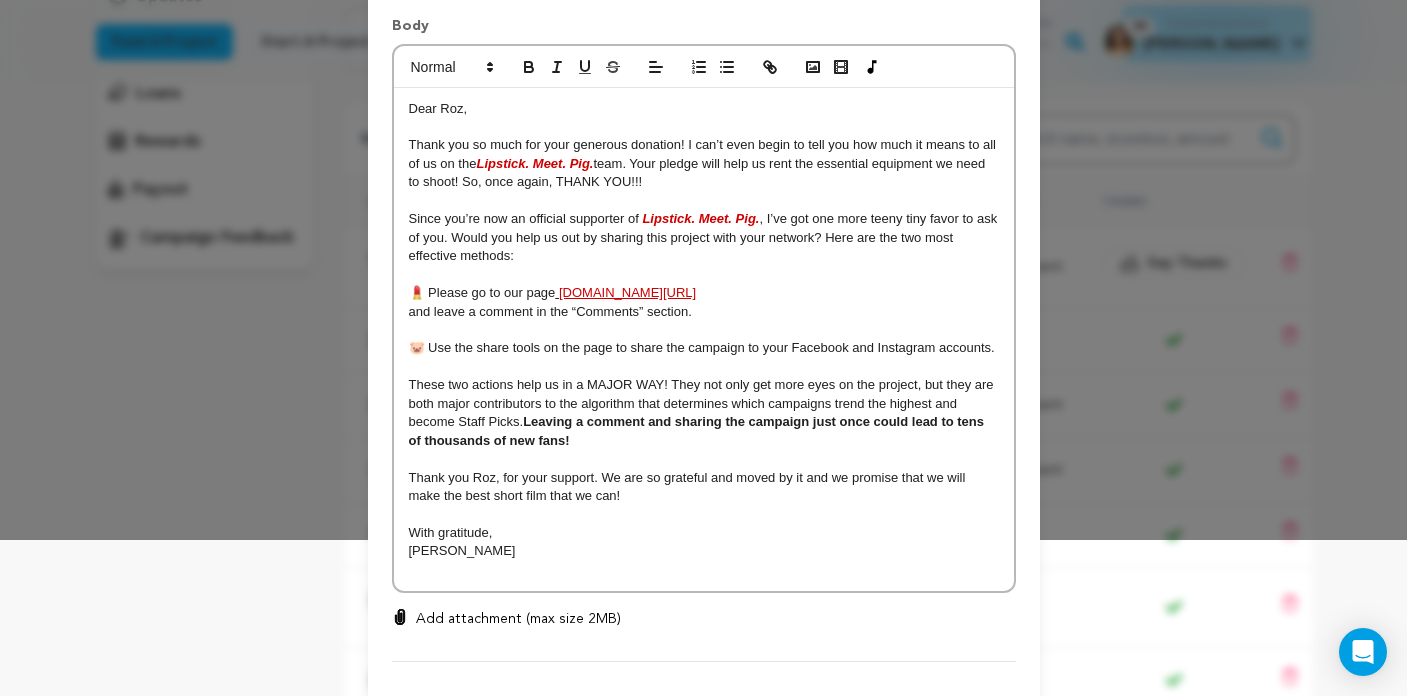 click at bounding box center (704, 515) 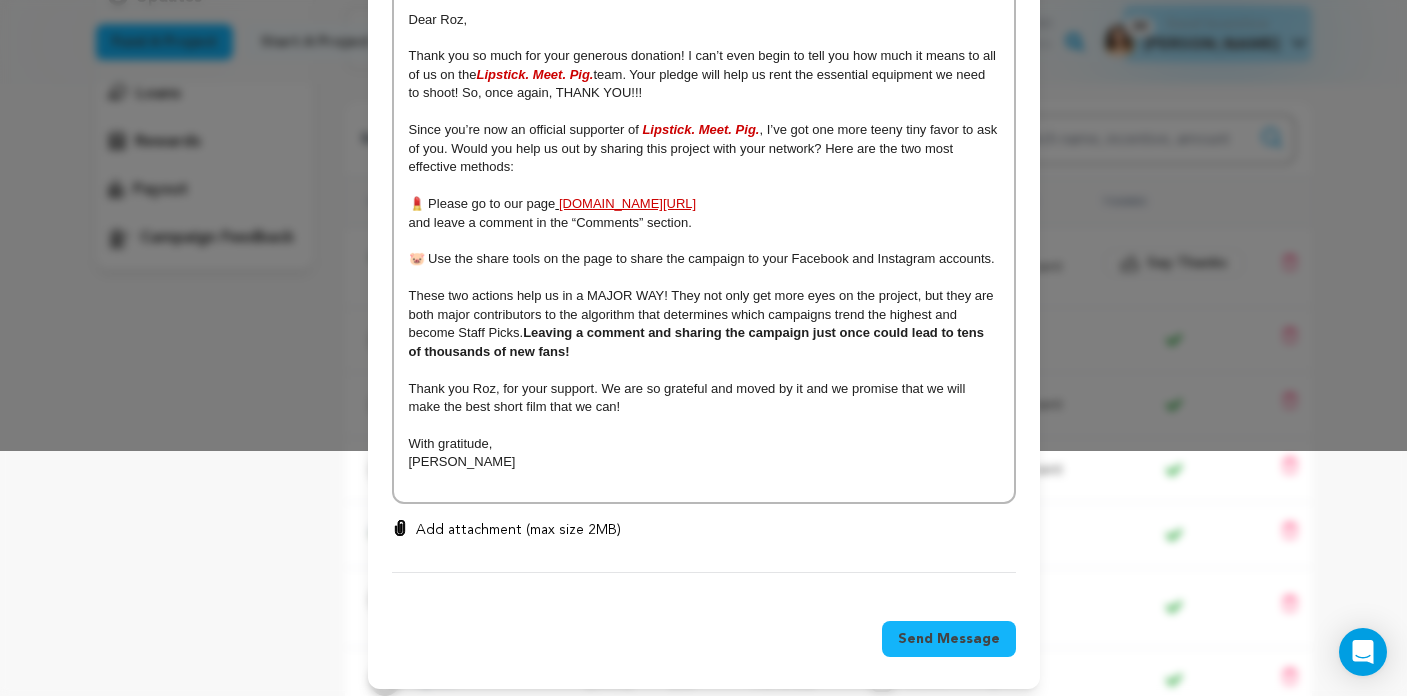 scroll, scrollTop: 244, scrollLeft: 0, axis: vertical 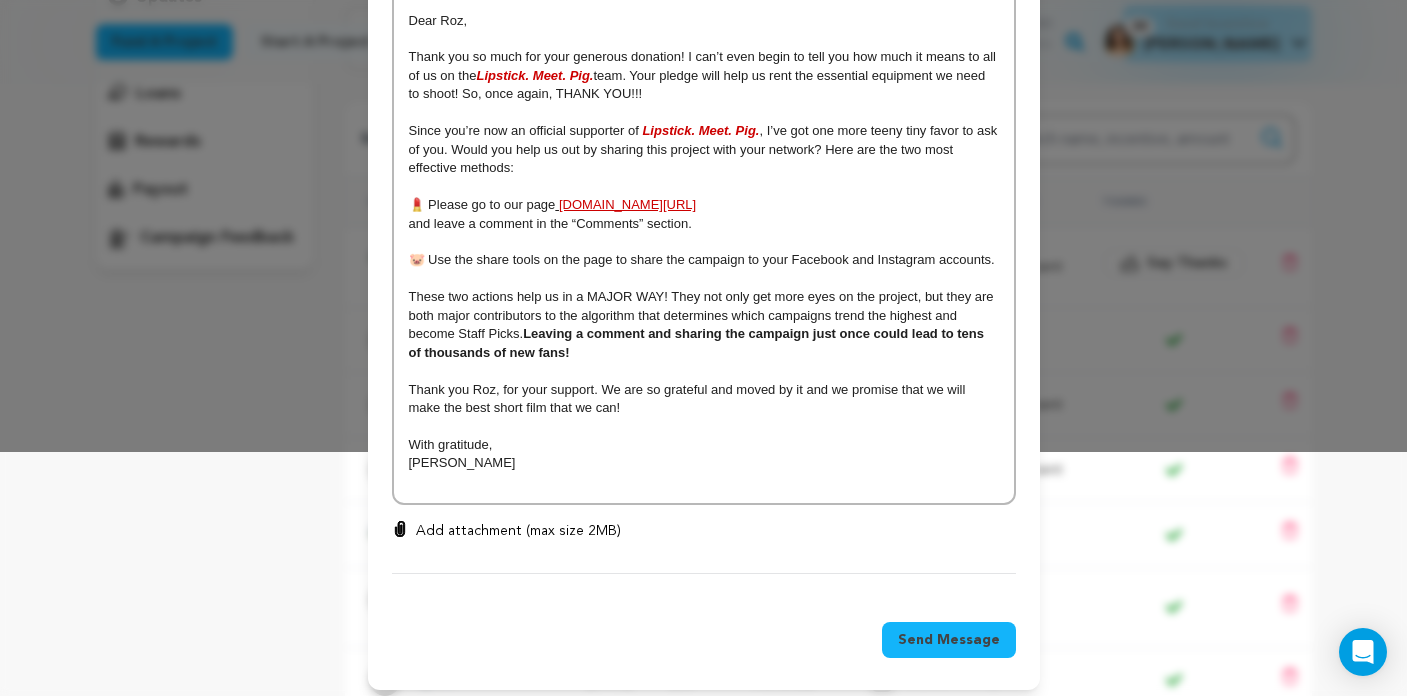 click on "Send Message" at bounding box center (949, 640) 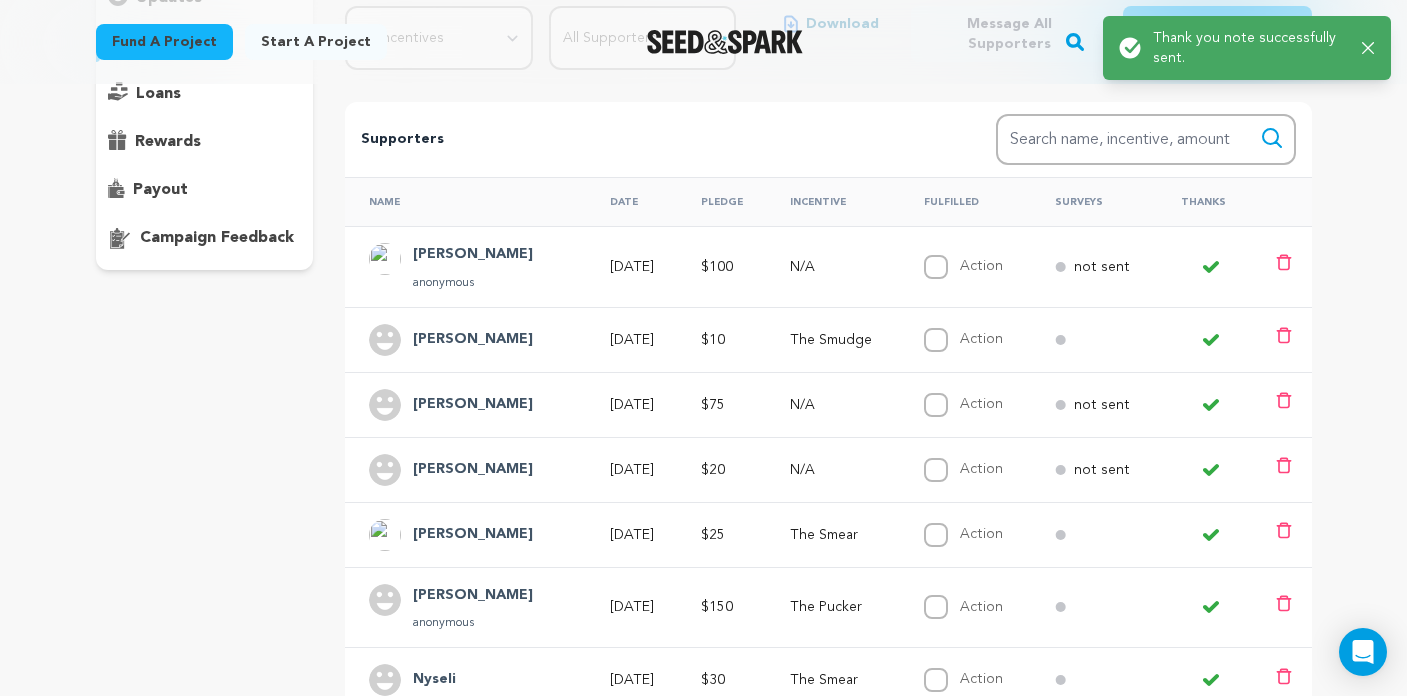 click on "[PERSON_NAME]" at bounding box center [473, 255] 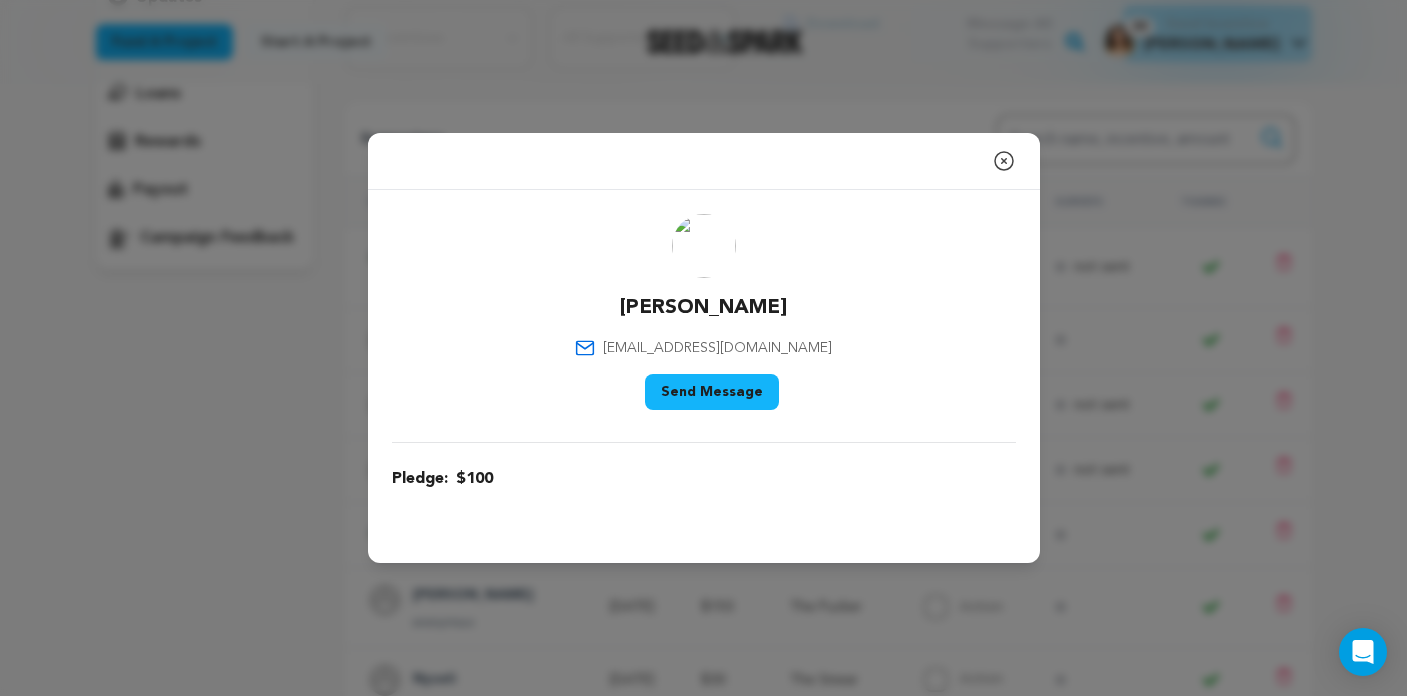 click 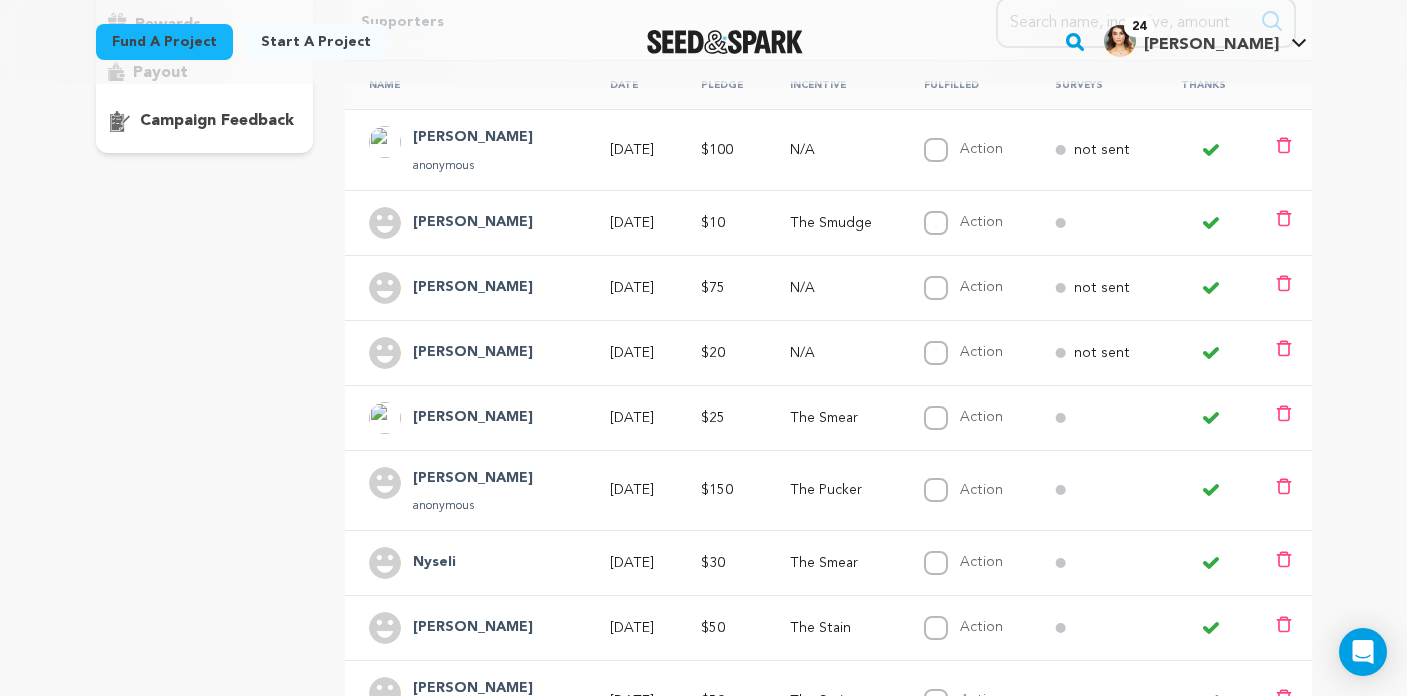 scroll, scrollTop: 409, scrollLeft: 0, axis: vertical 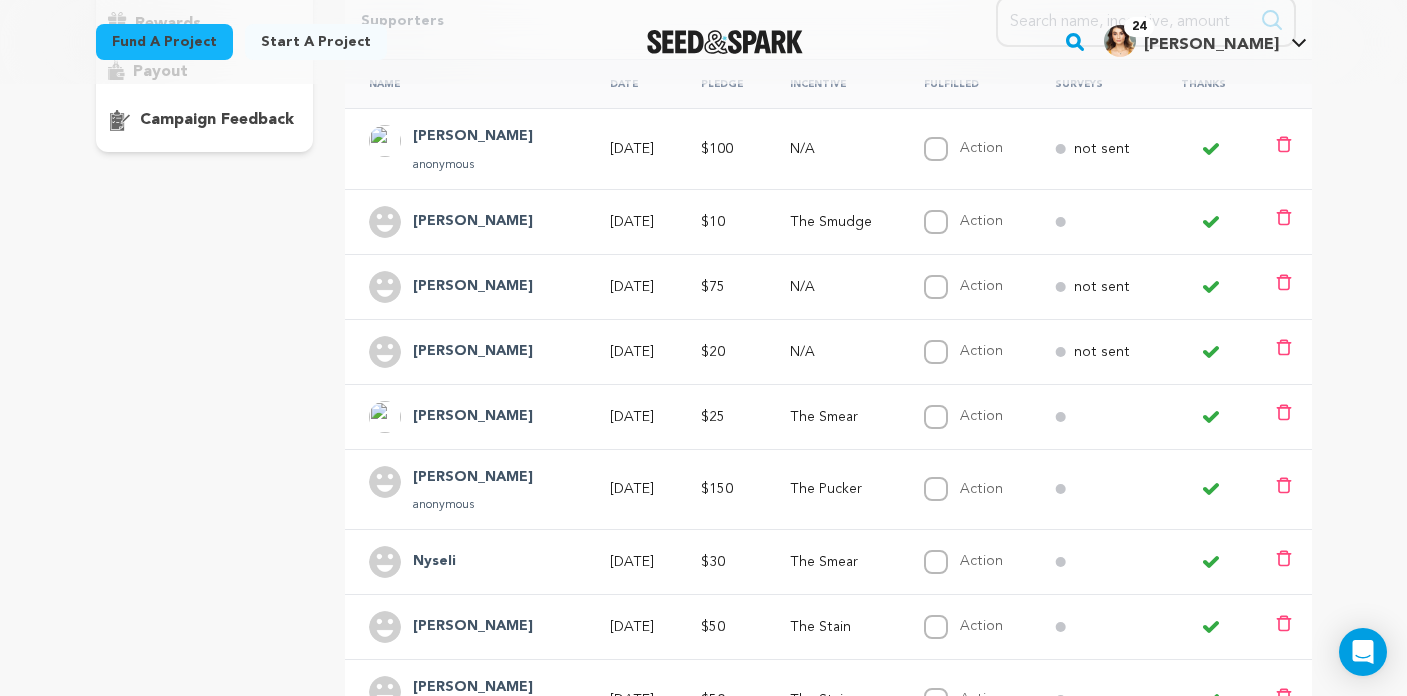 click on "[PERSON_NAME]" at bounding box center [473, 287] 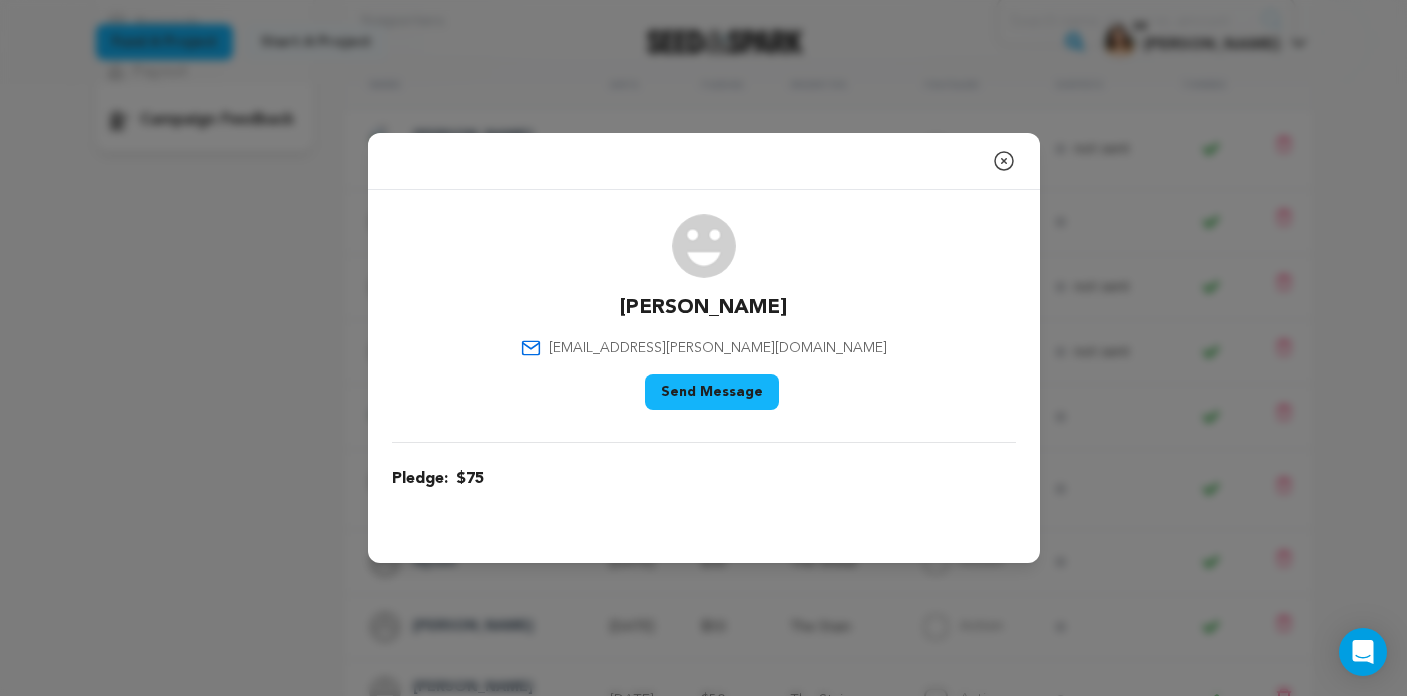 click 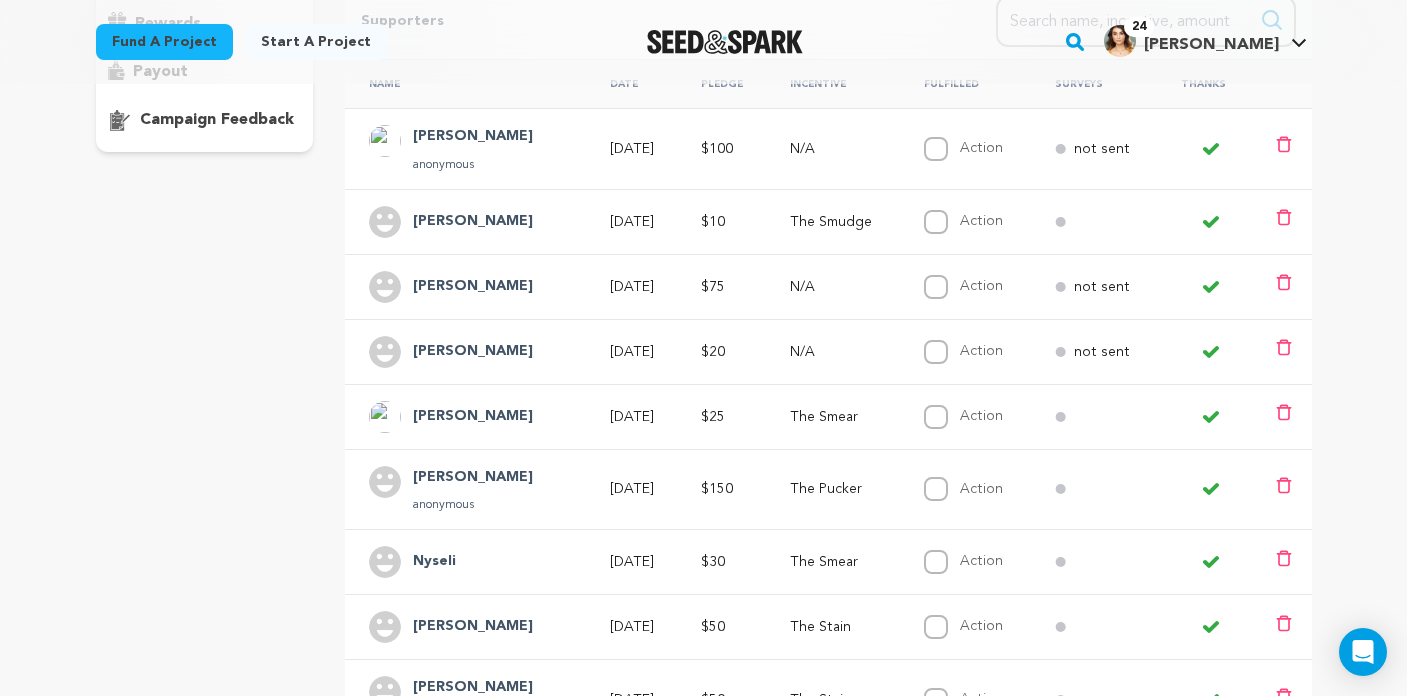 click on "Nyseli" at bounding box center [434, 562] 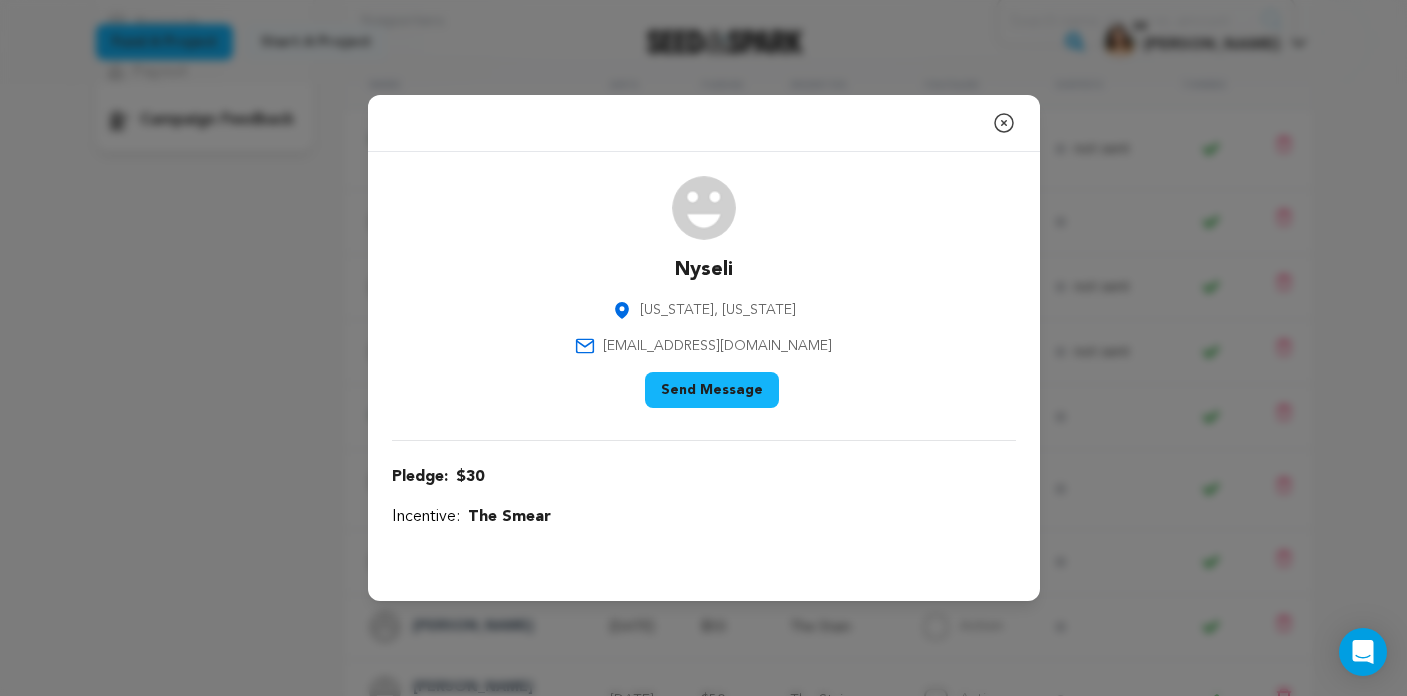 click 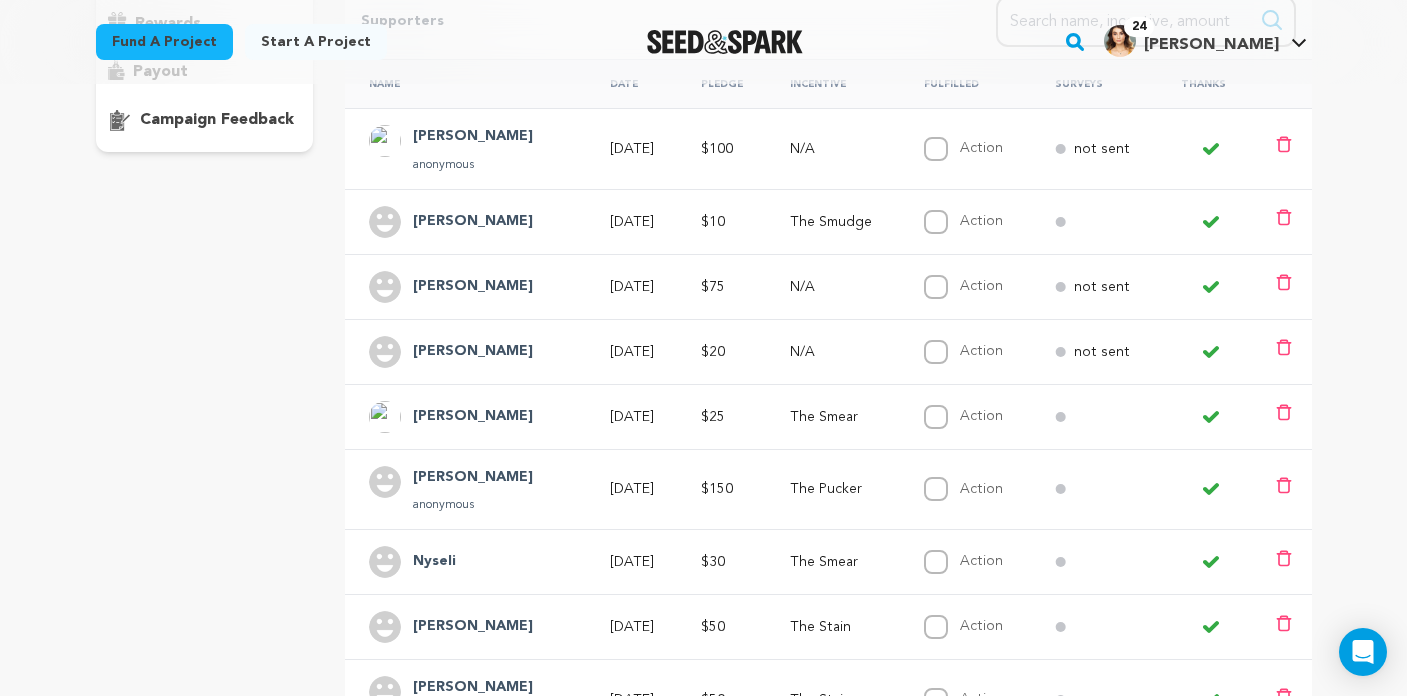 click on "[PERSON_NAME]" at bounding box center (473, 478) 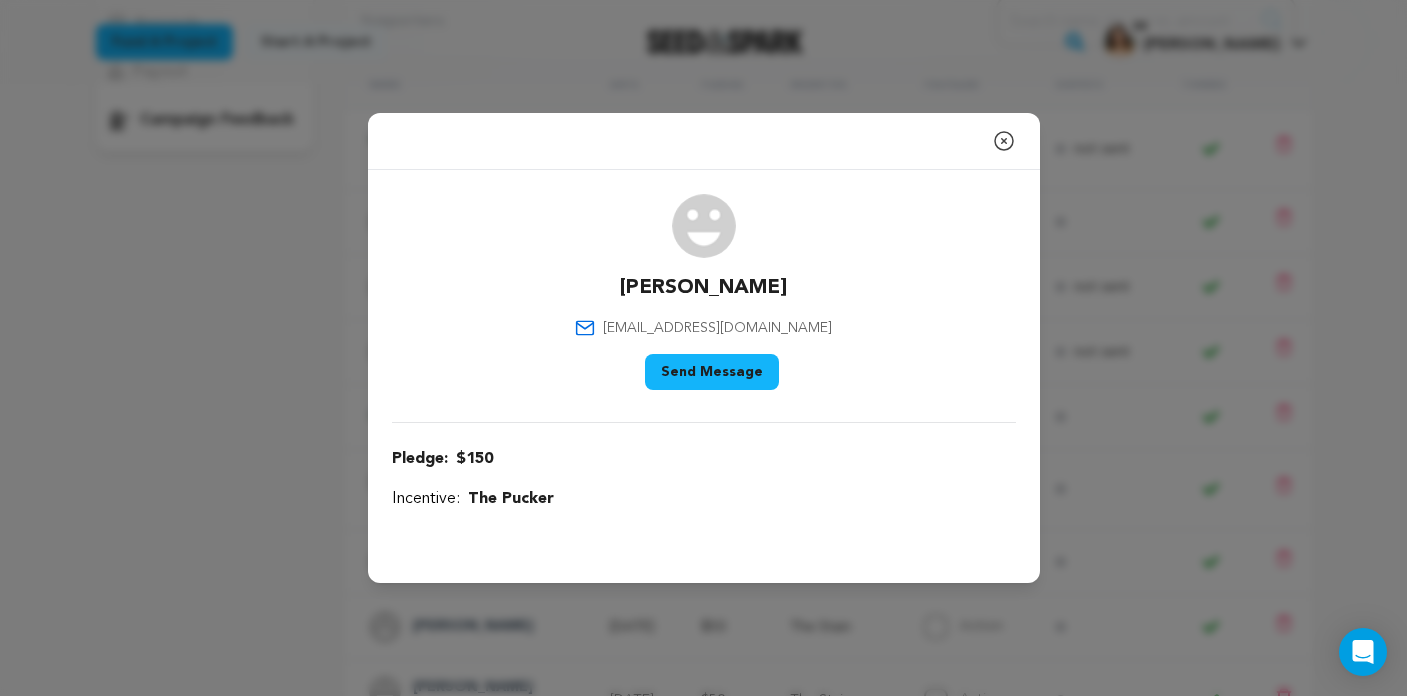 click 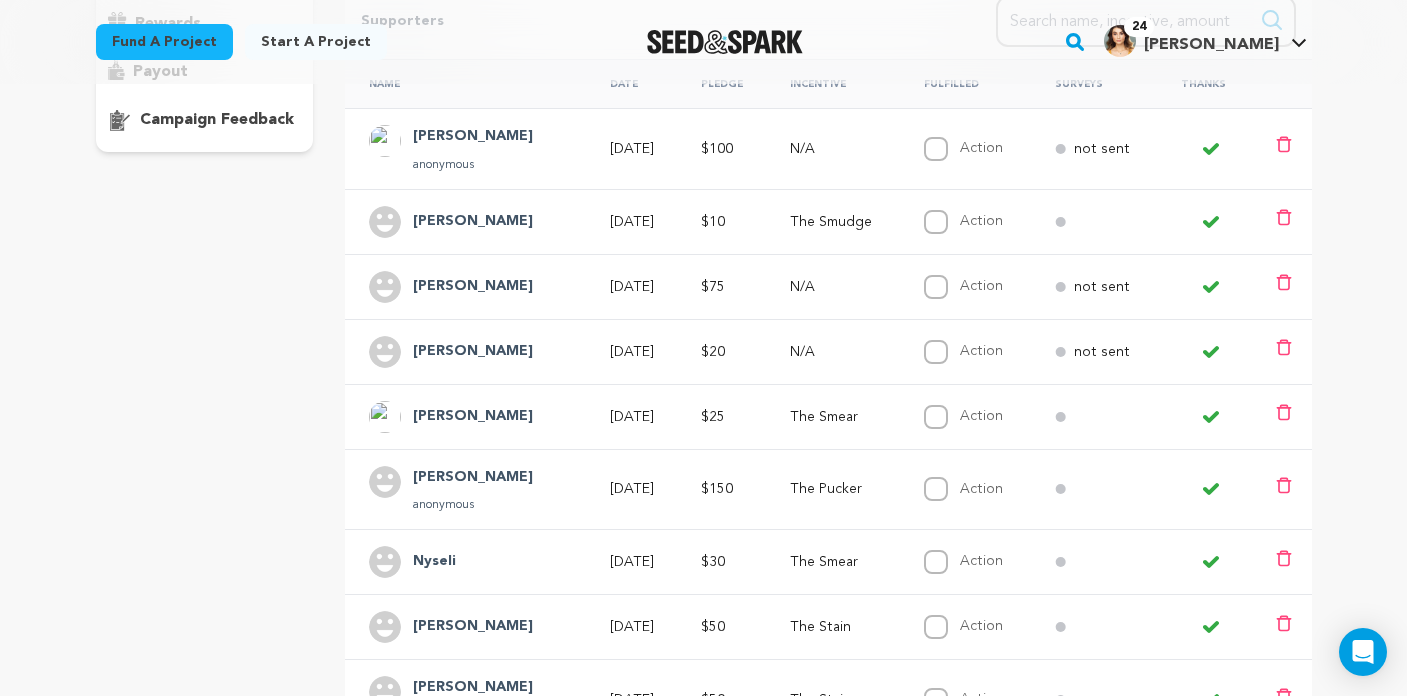 click on "[PERSON_NAME]" at bounding box center (473, 417) 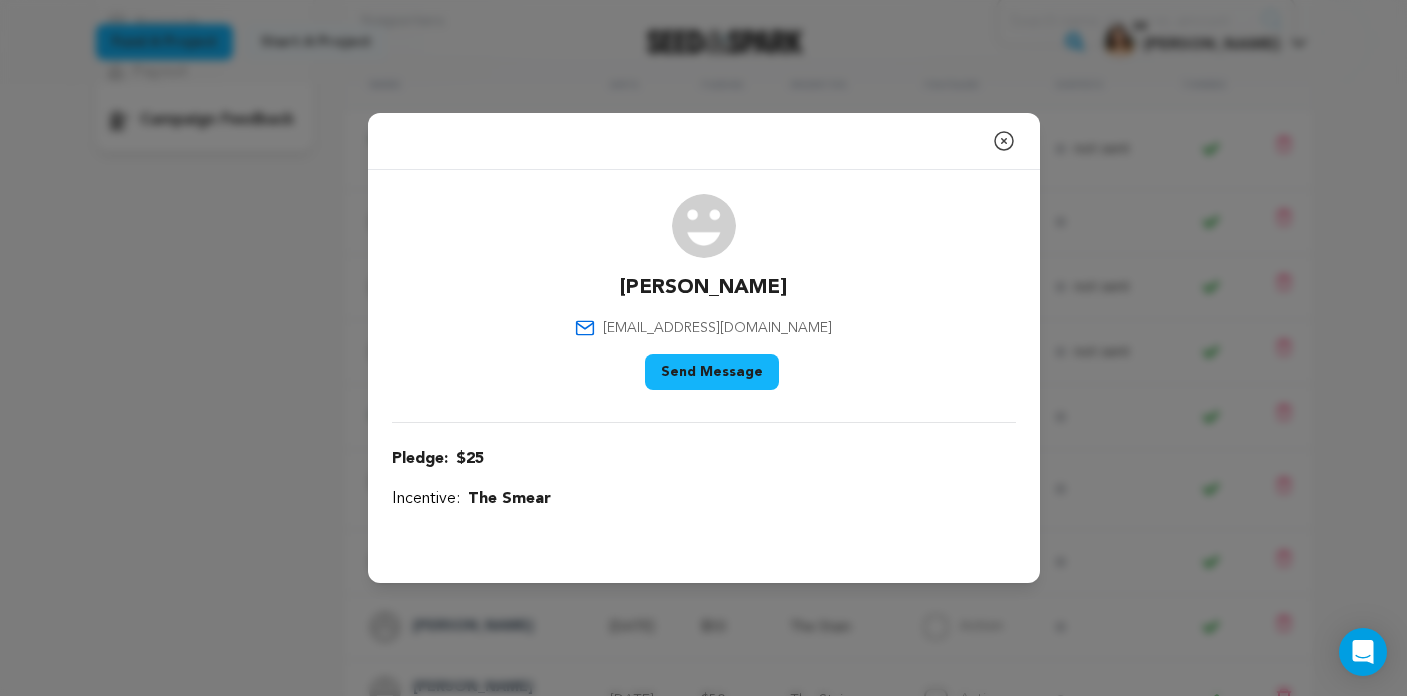 click 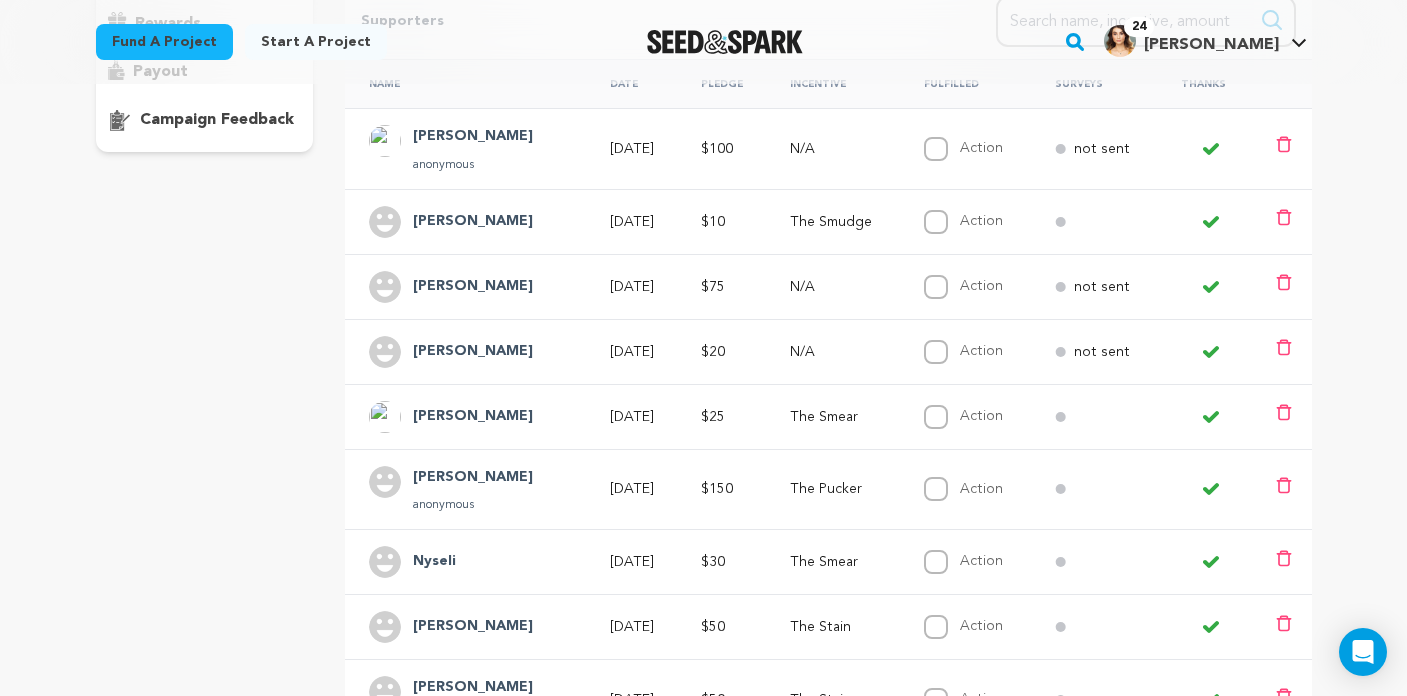click on "[PERSON_NAME]" at bounding box center [473, 352] 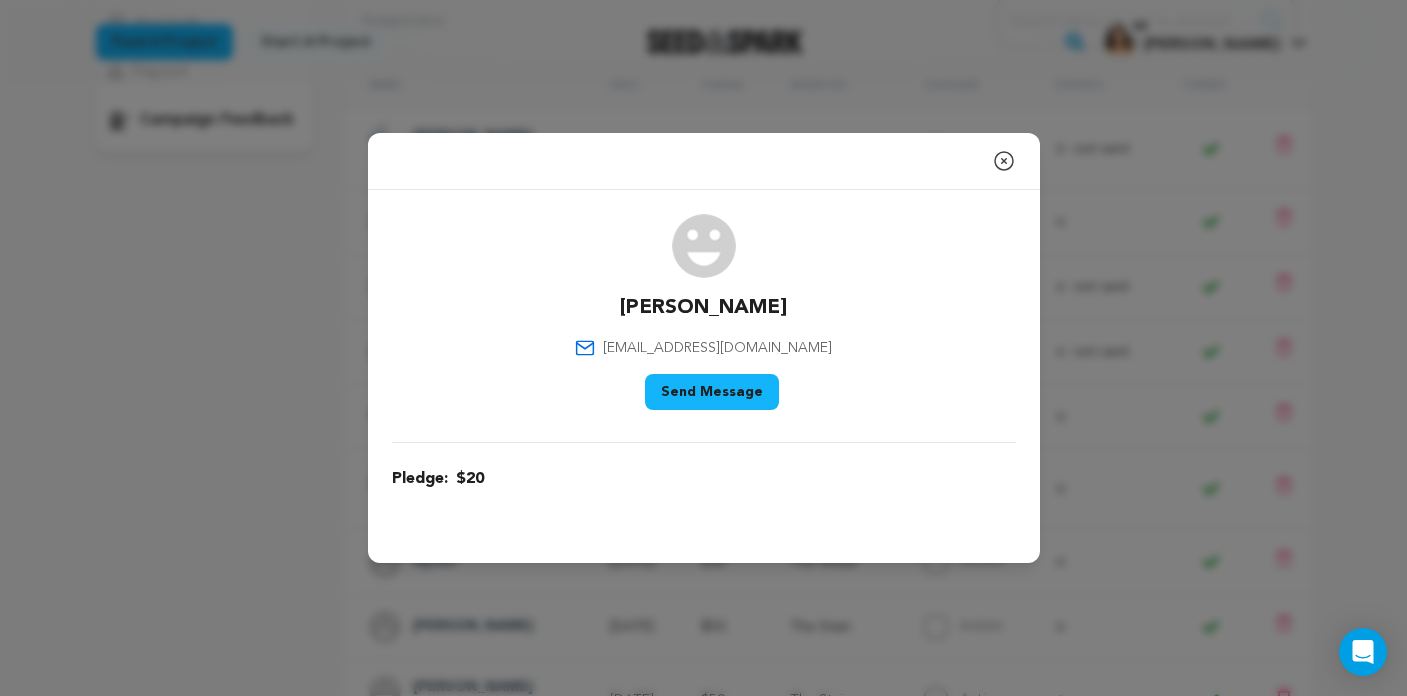click 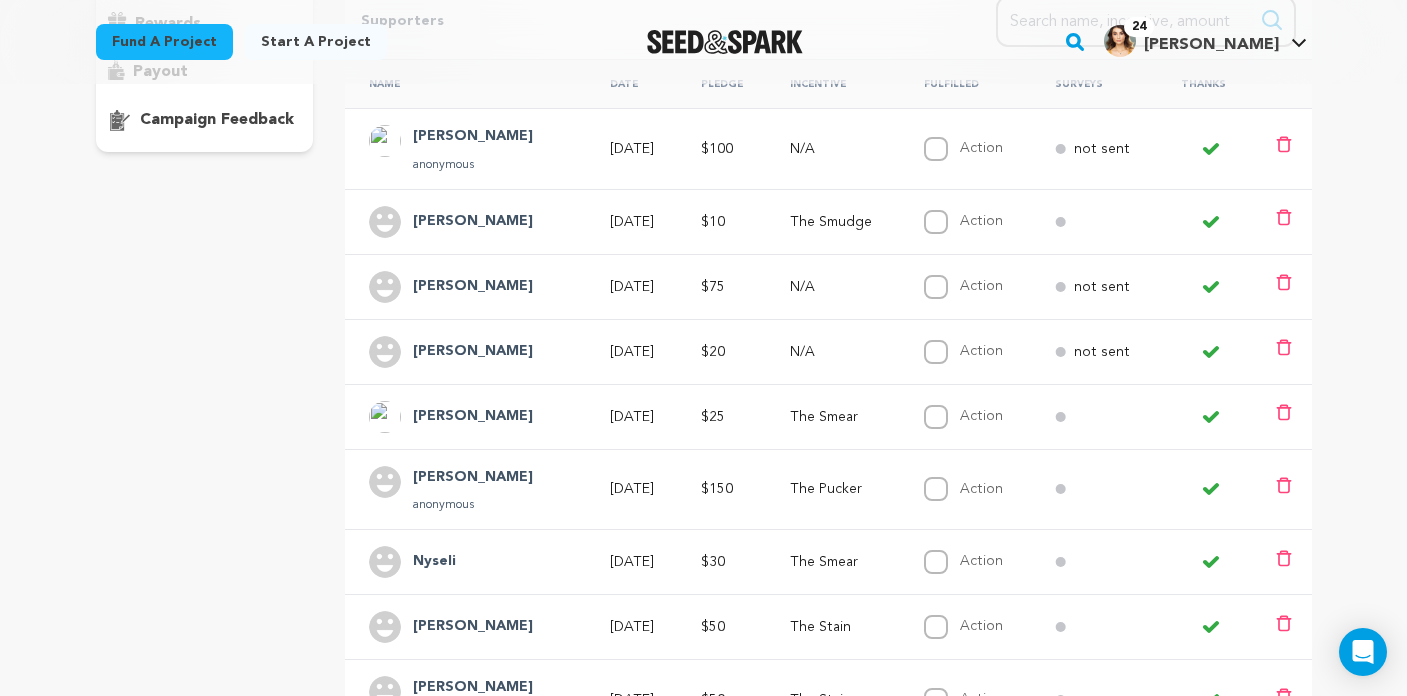 click at bounding box center [725, 42] 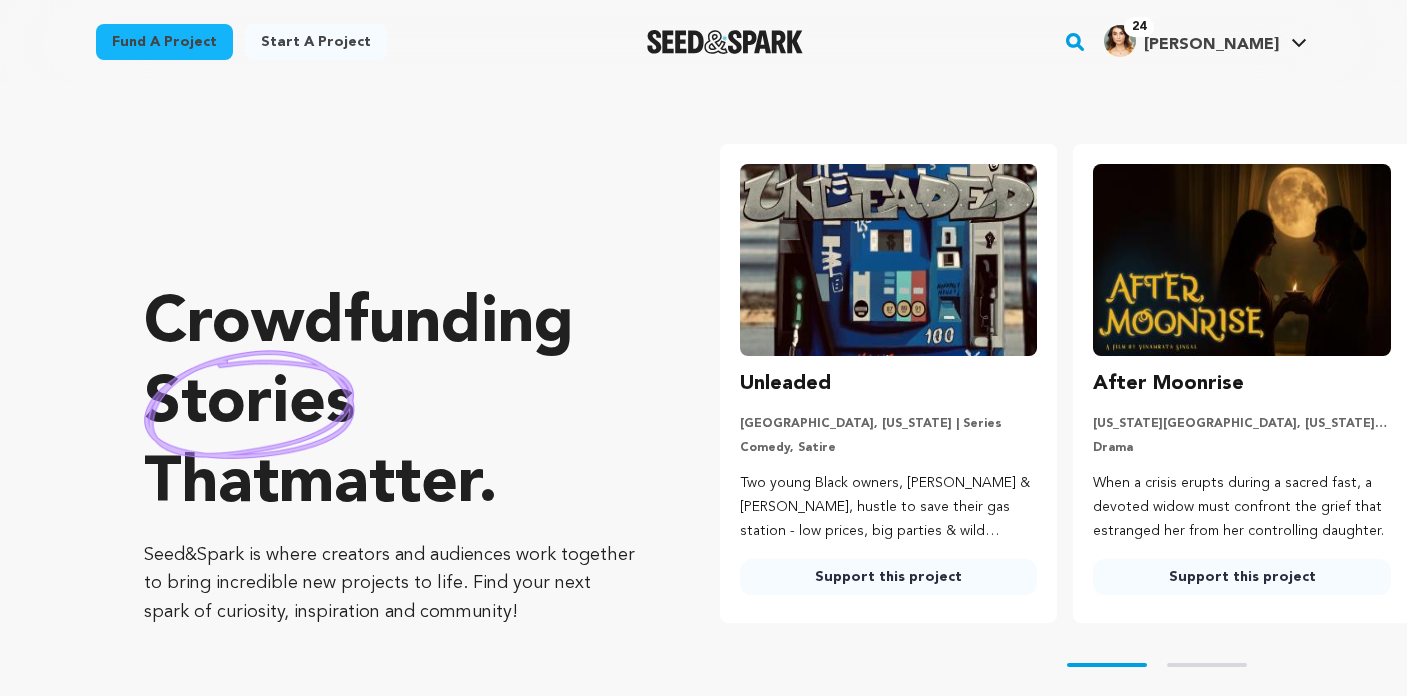 scroll, scrollTop: 0, scrollLeft: 0, axis: both 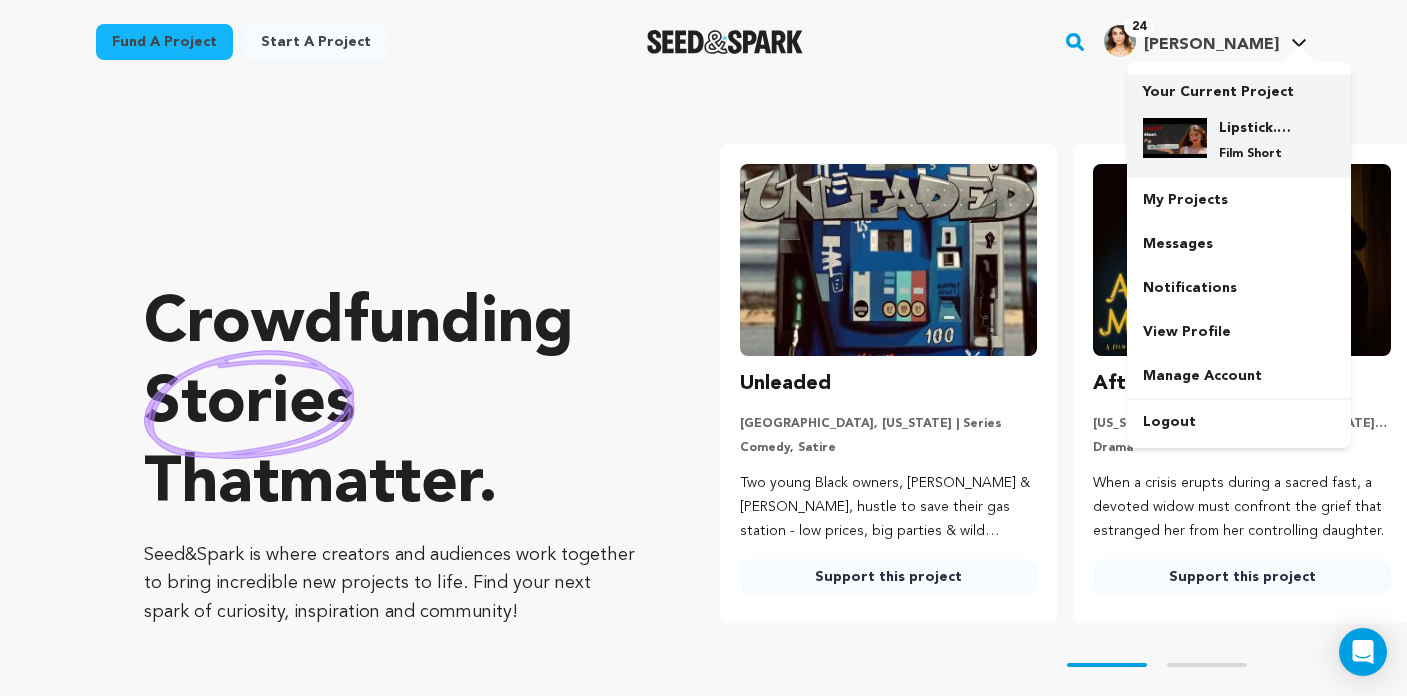 click on "Lipstick. Meet. Pig." at bounding box center [1255, 128] 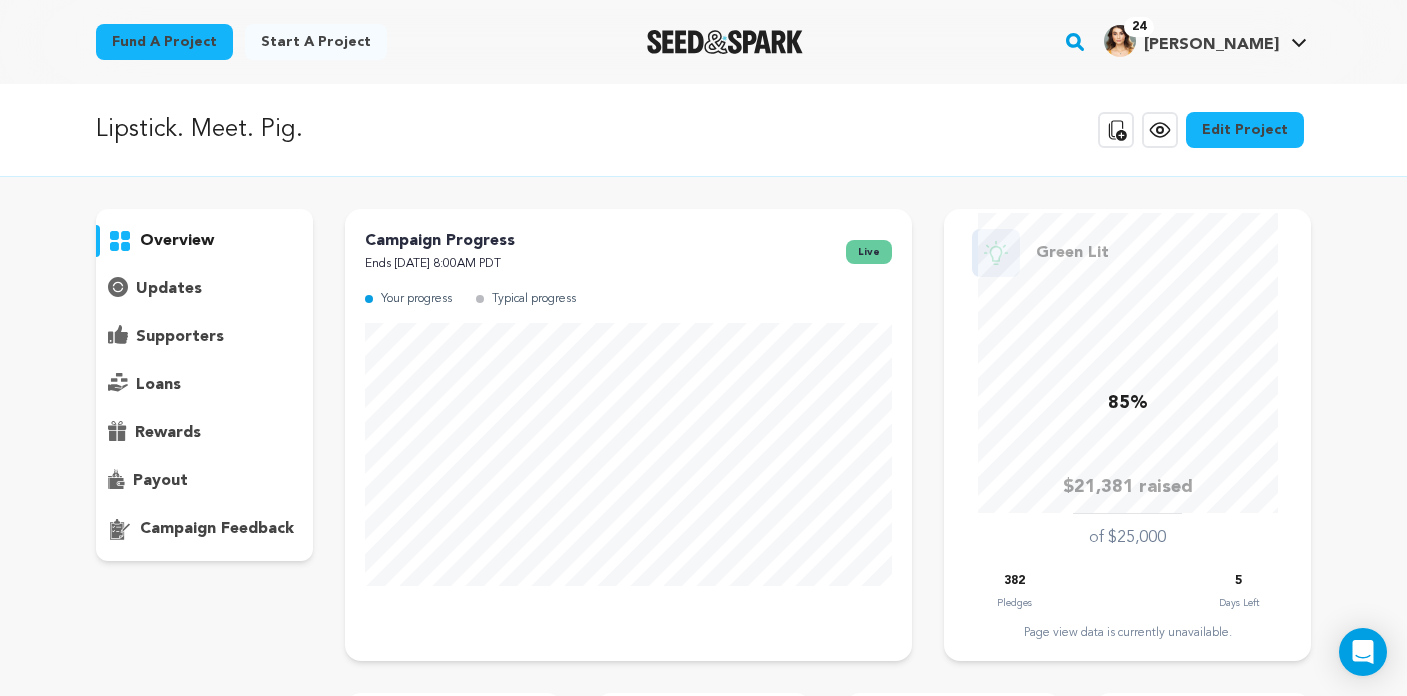 scroll, scrollTop: 0, scrollLeft: 0, axis: both 